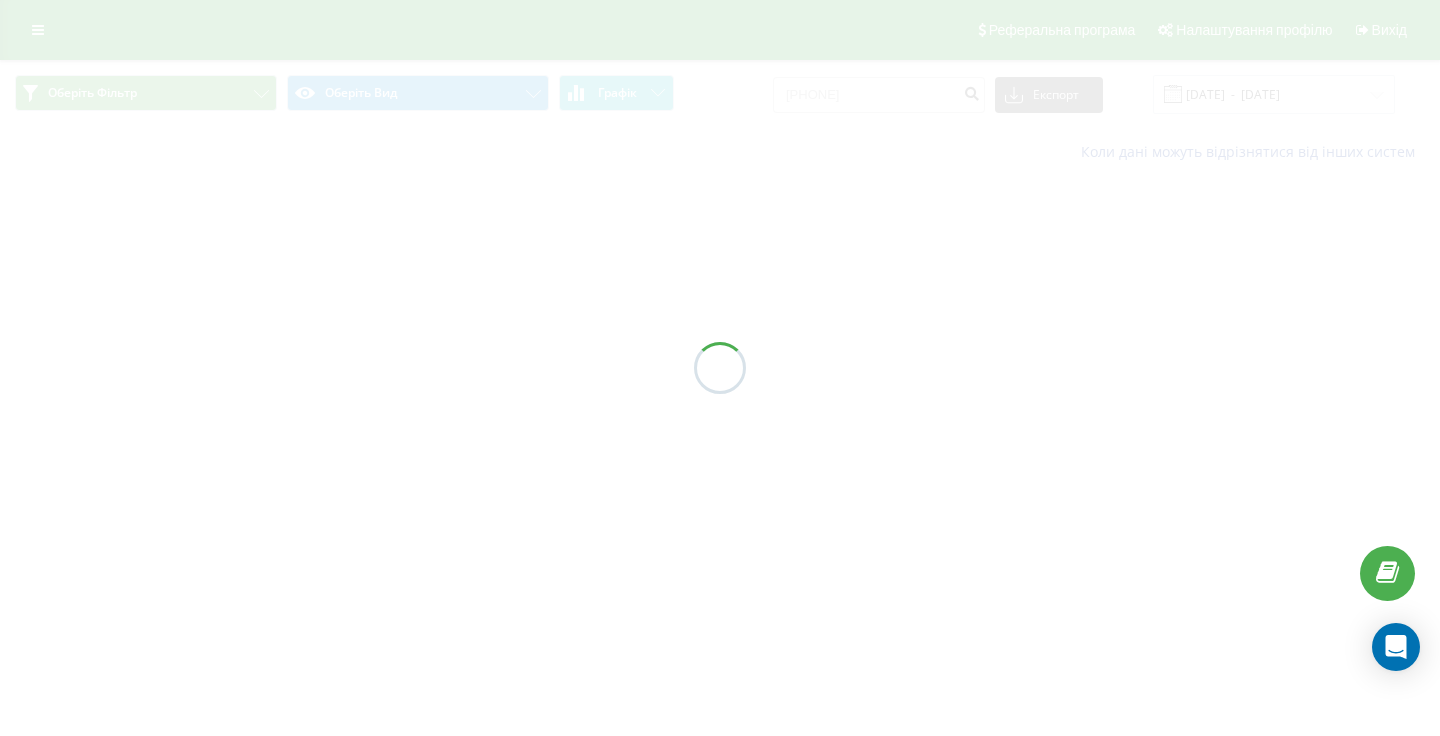 scroll, scrollTop: 0, scrollLeft: 0, axis: both 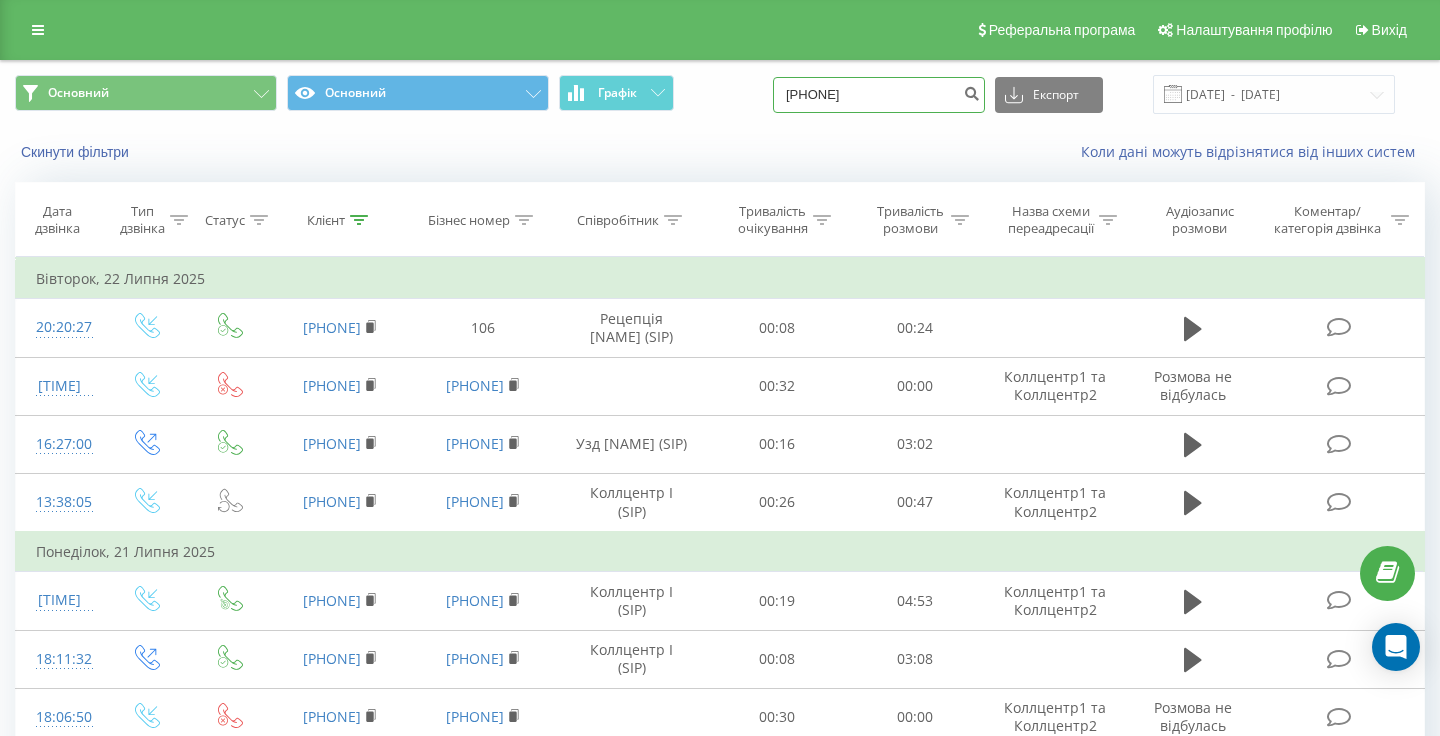 click on "0966831196" at bounding box center (879, 95) 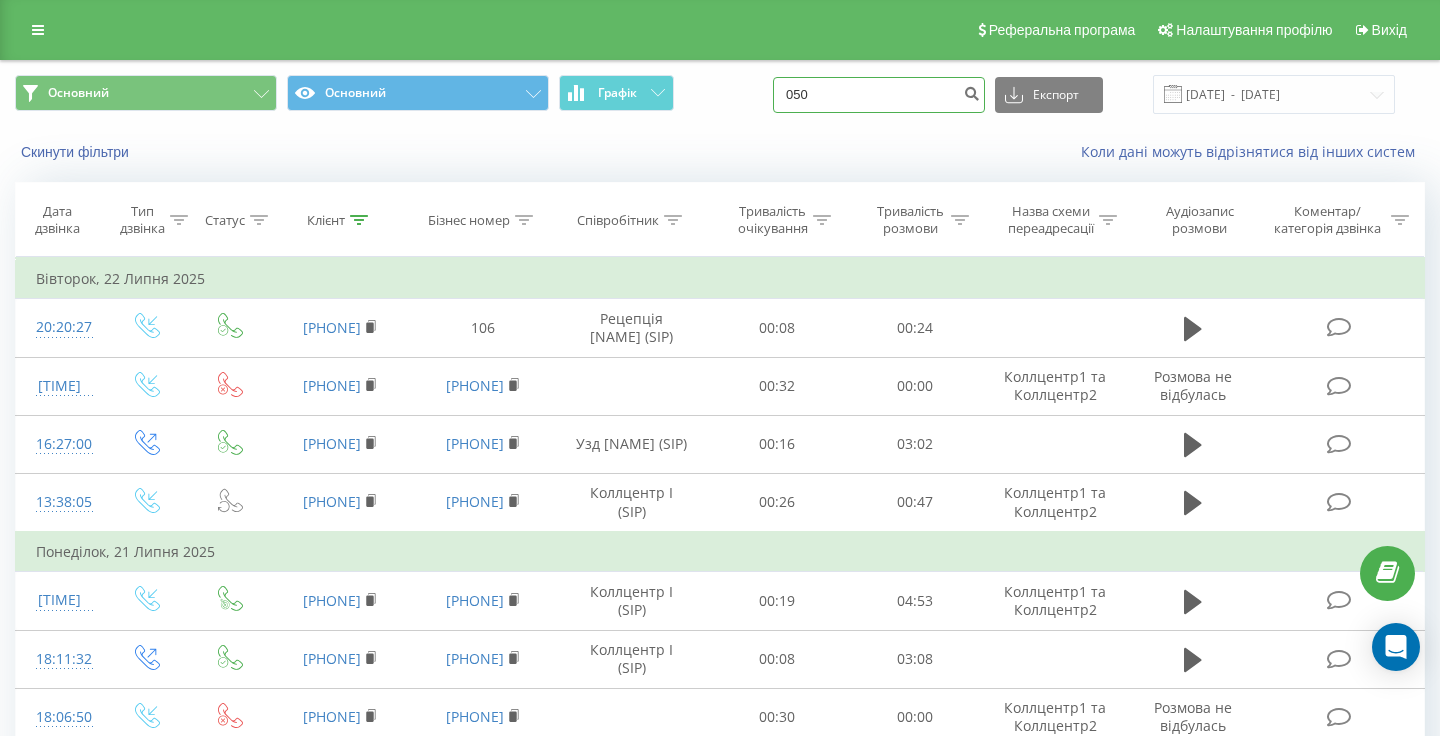 scroll, scrollTop: 3, scrollLeft: 0, axis: vertical 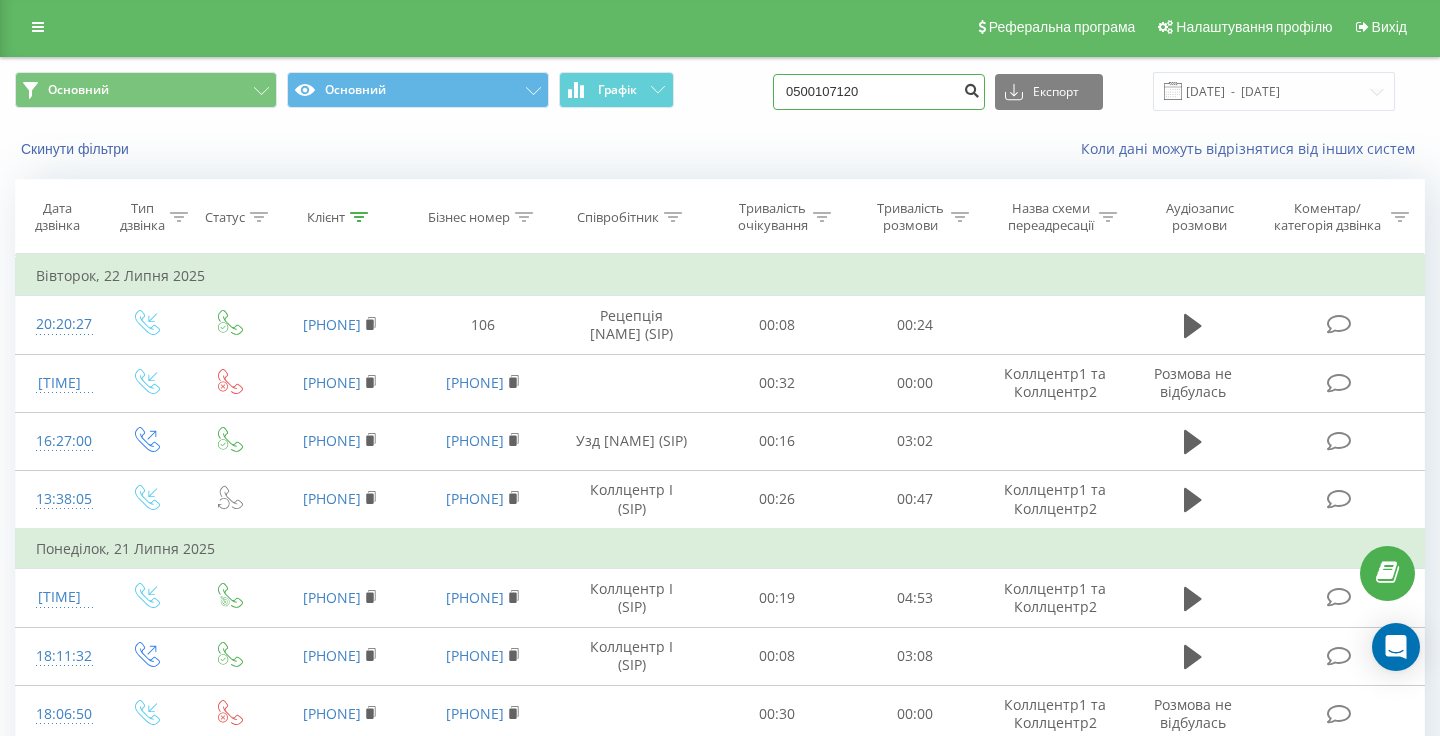 type on "0500107120" 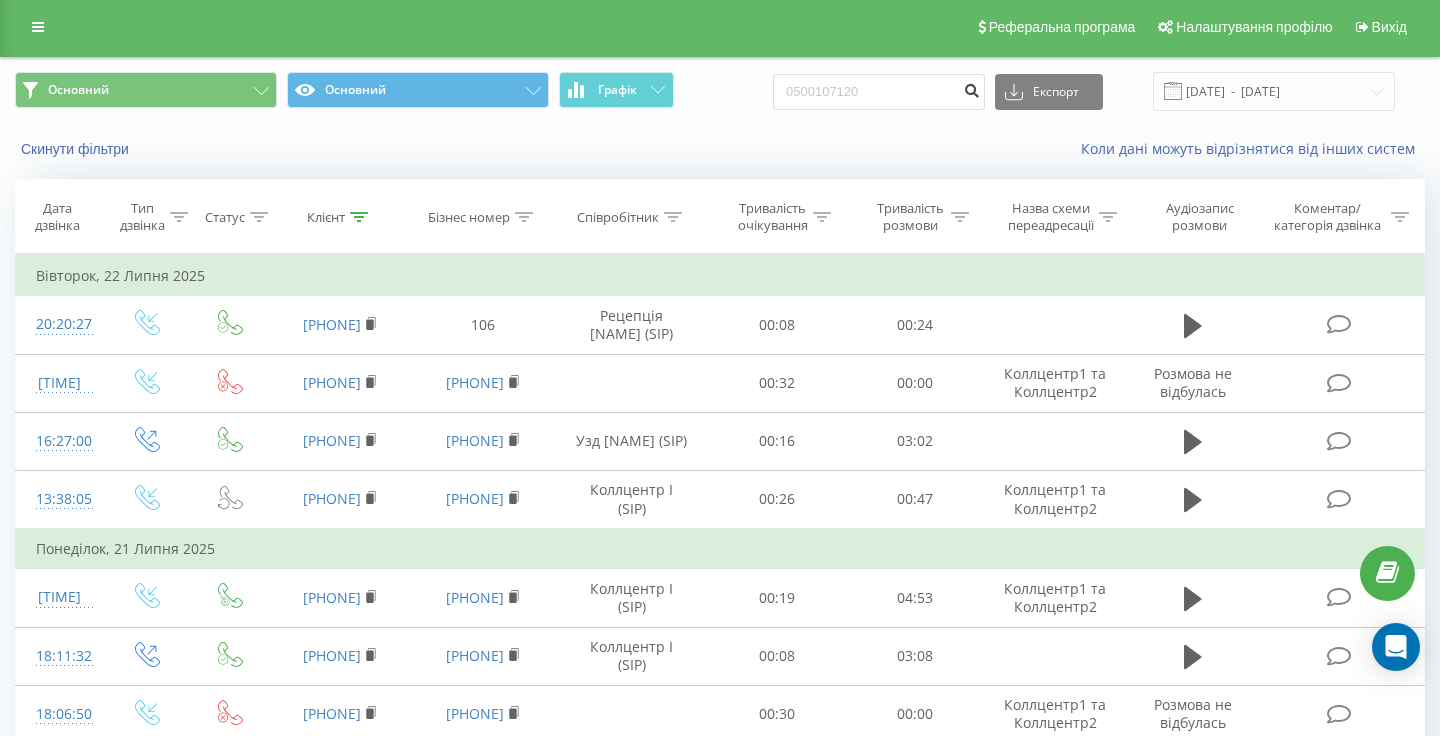 click at bounding box center [971, 88] 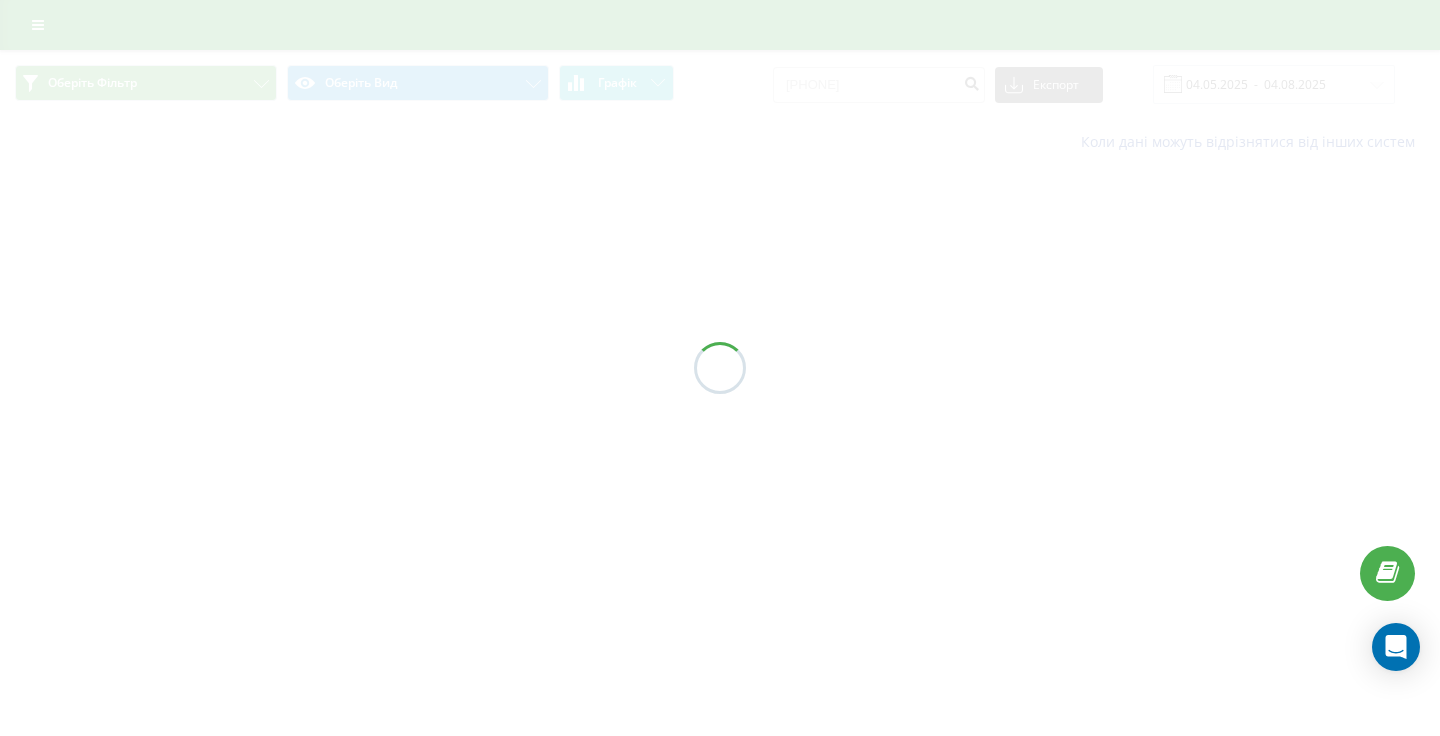 scroll, scrollTop: 0, scrollLeft: 0, axis: both 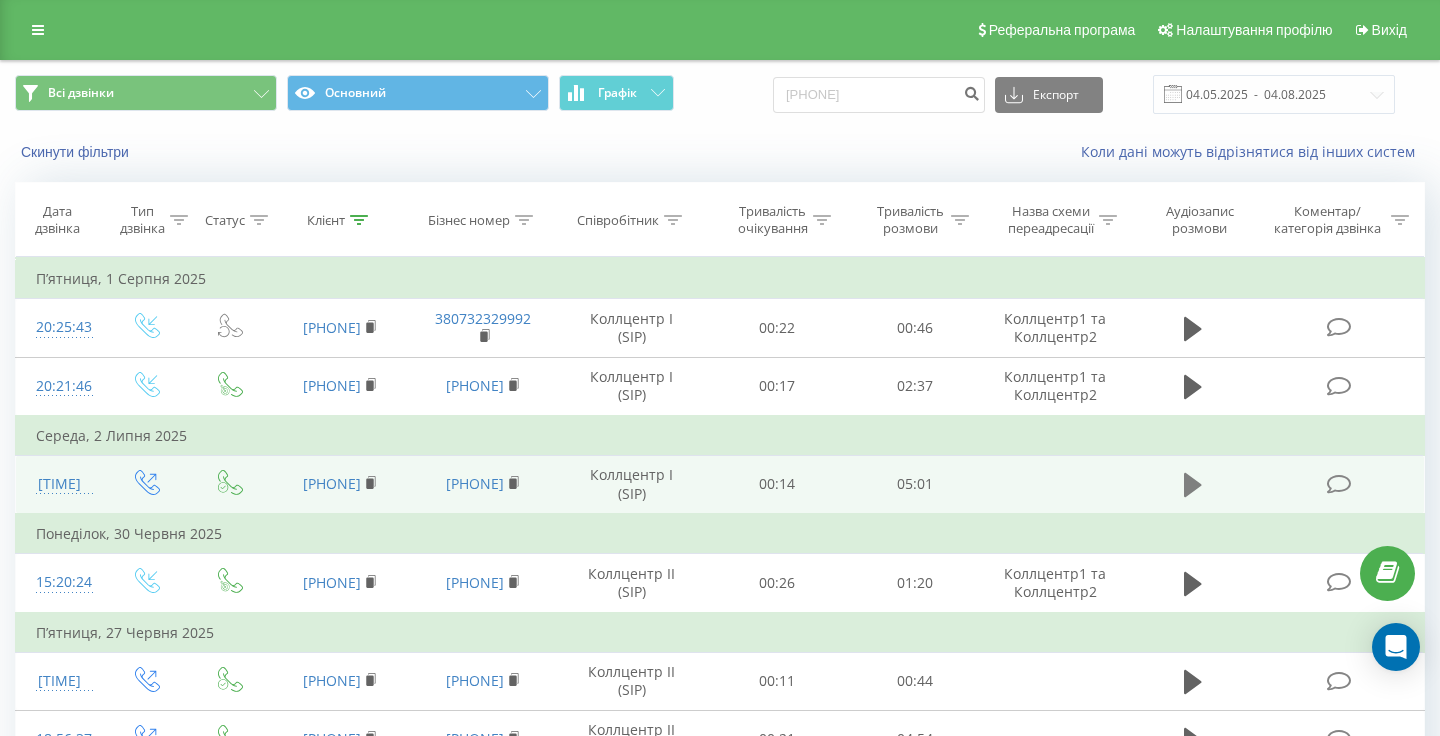 click 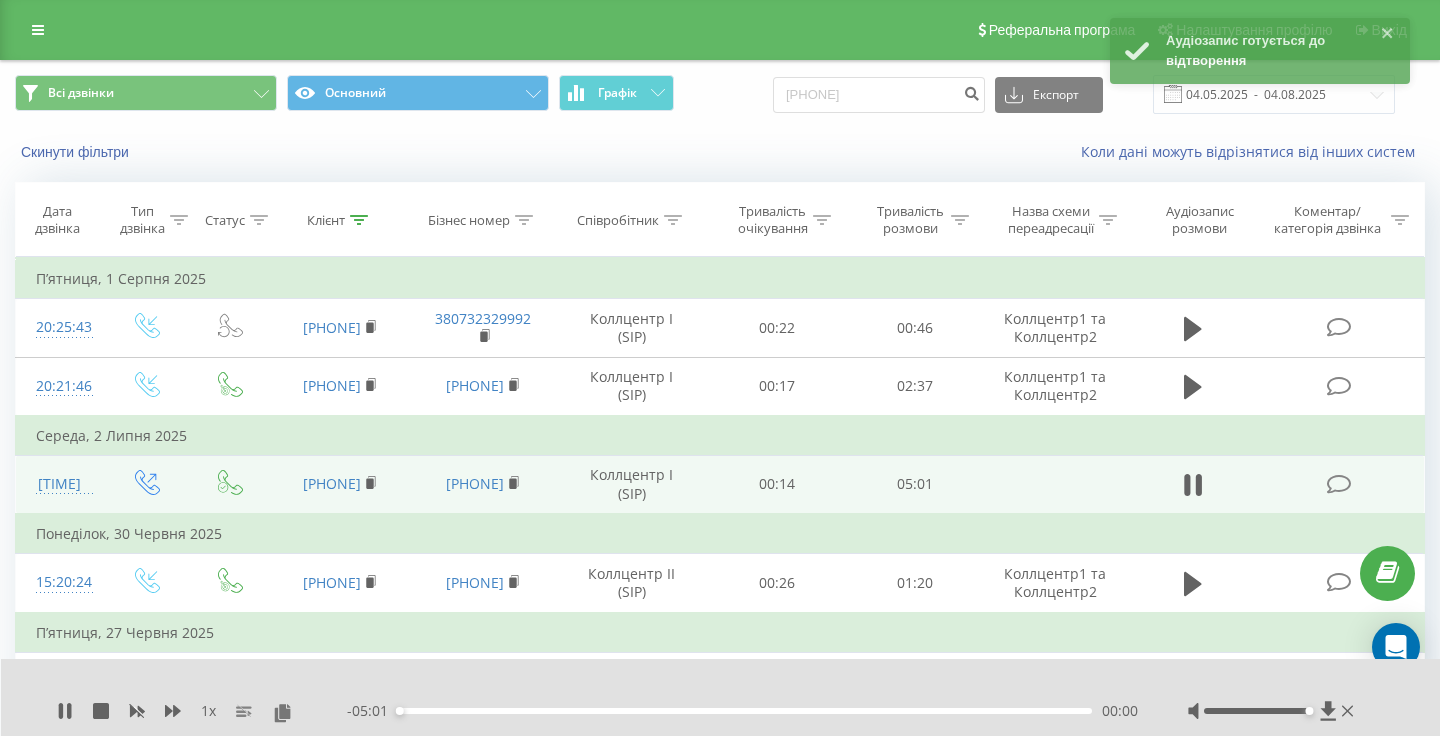 drag, startPoint x: 1256, startPoint y: 712, endPoint x: 1312, endPoint y: 710, distance: 56.0357 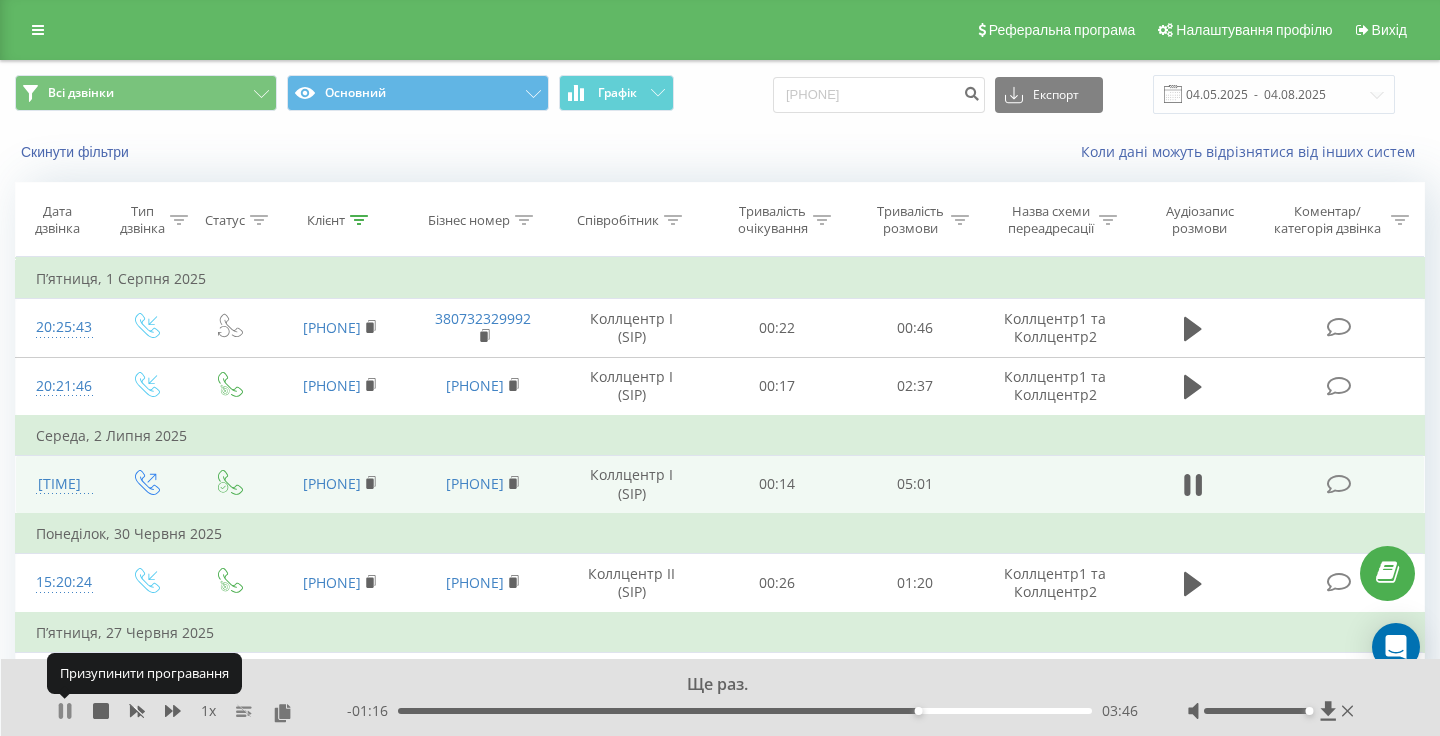 click 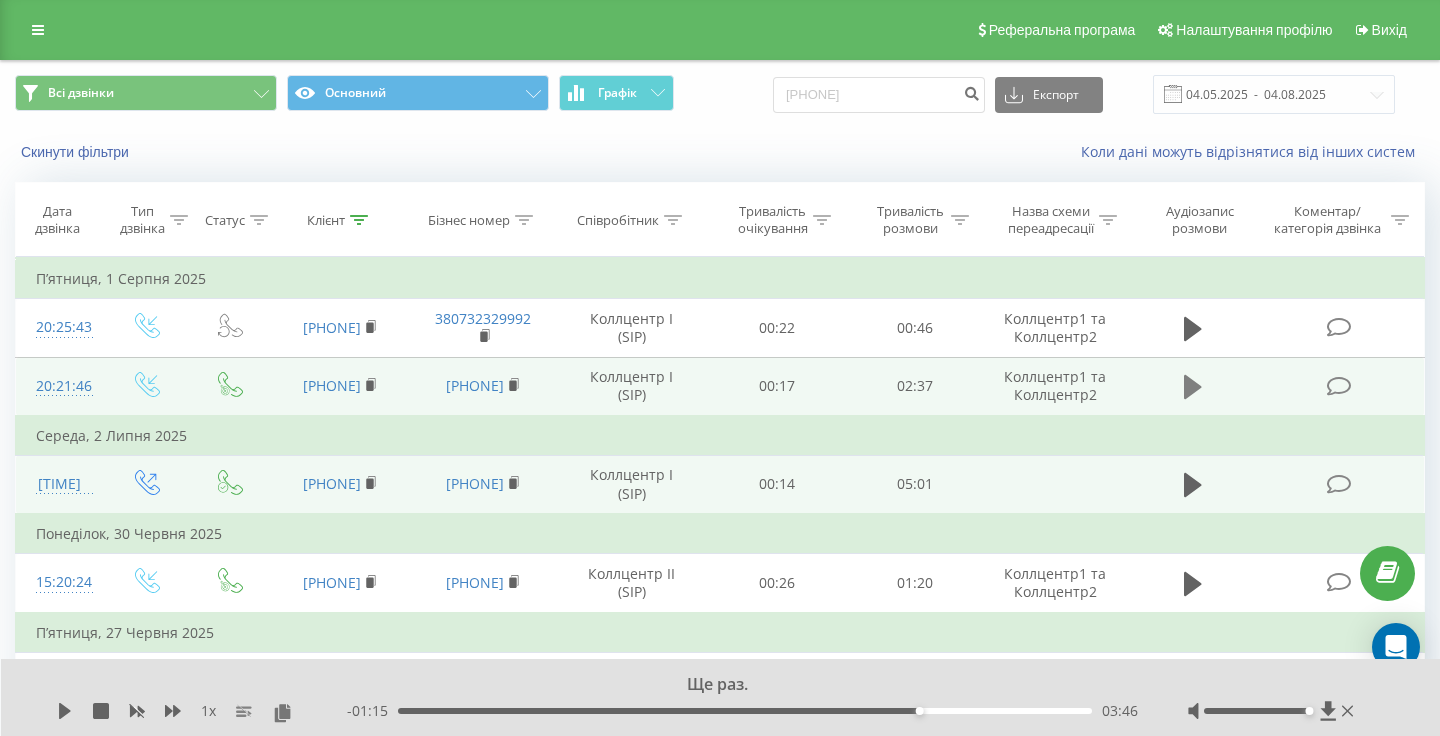 click 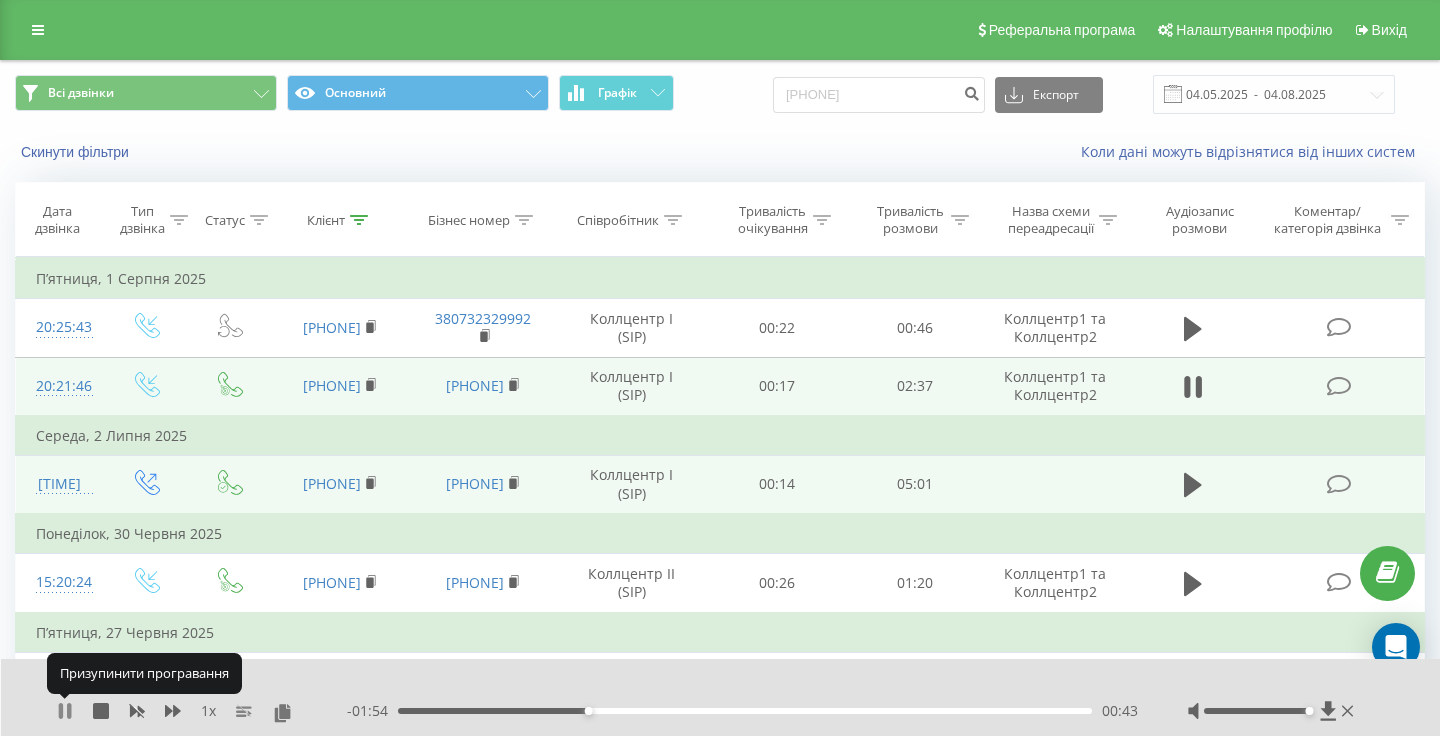 click 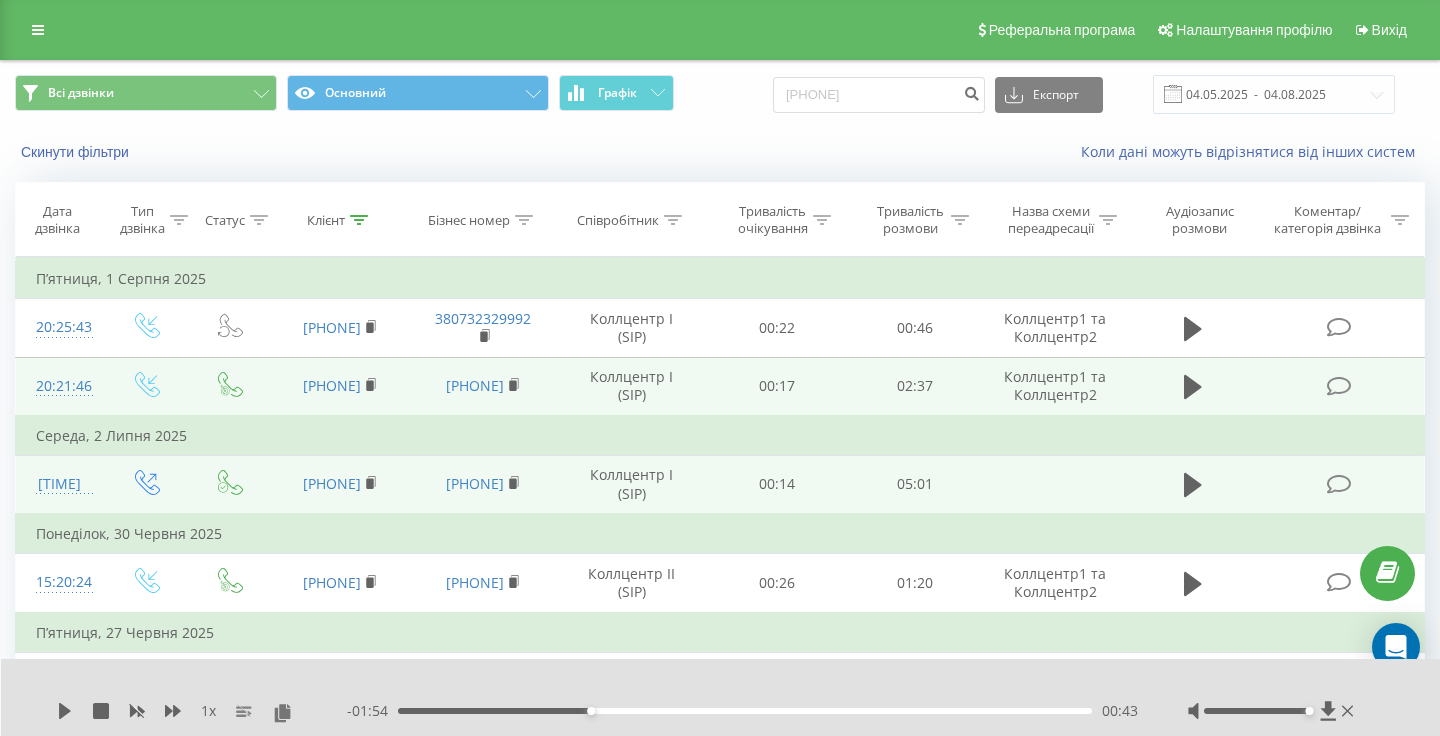 click on "- 01:54 00:43   00:43" at bounding box center (742, 711) 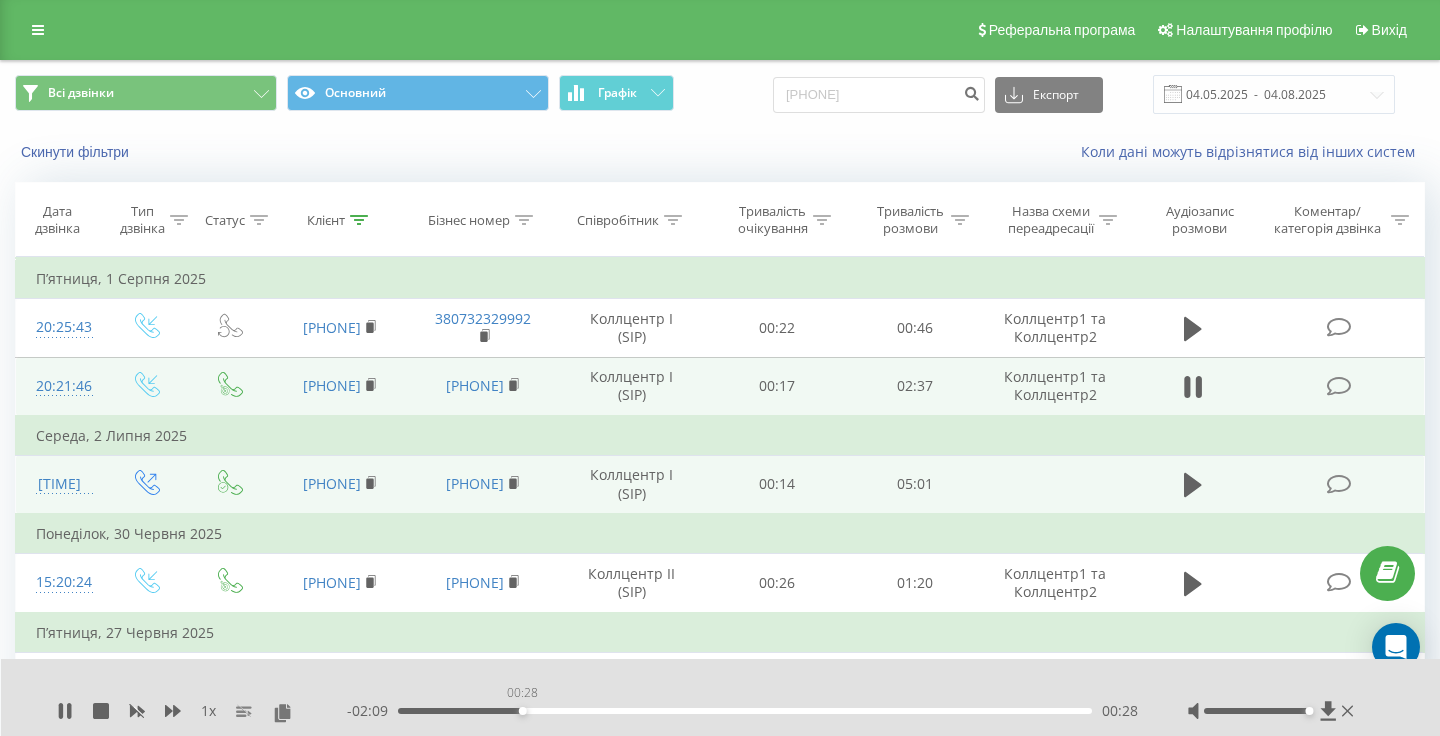 click on "00:28" at bounding box center (745, 711) 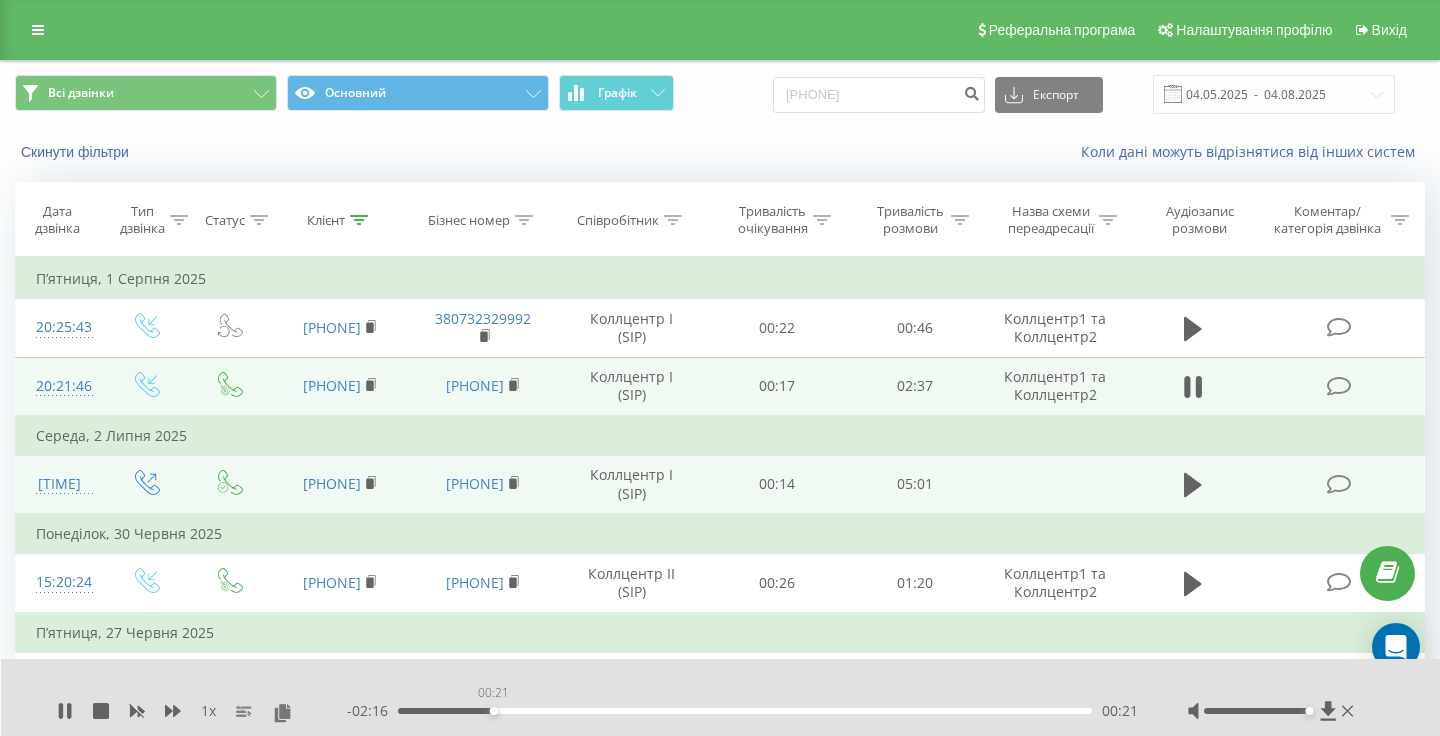 click on "00:21" at bounding box center [745, 711] 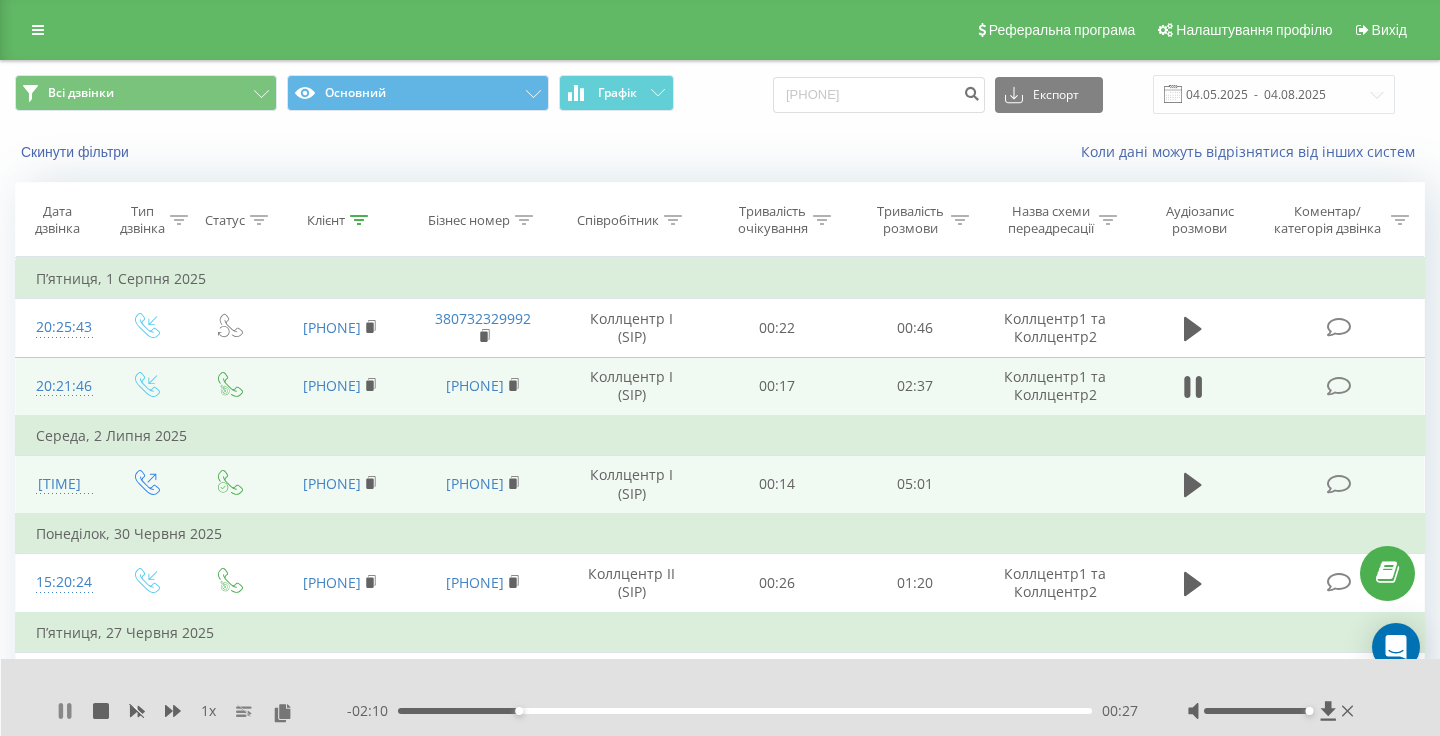 click 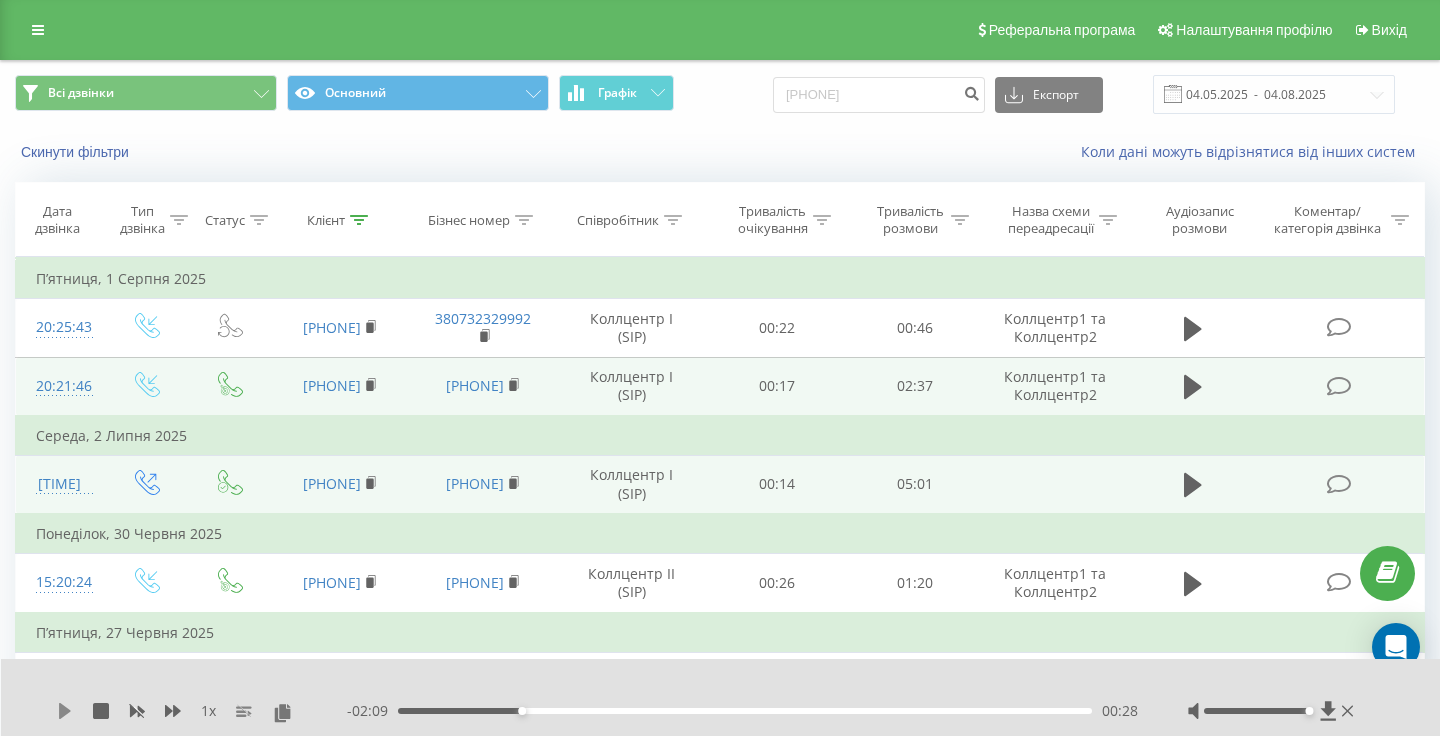 click 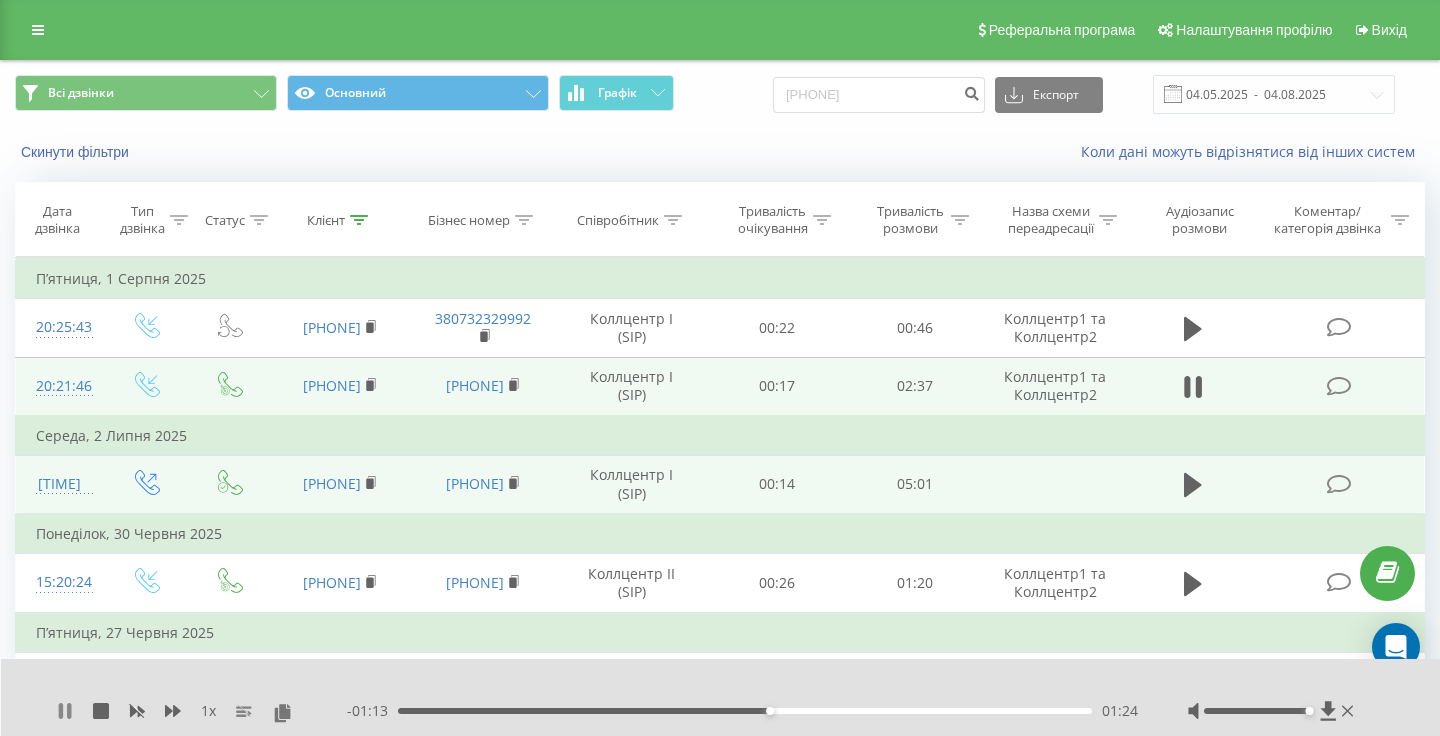 click 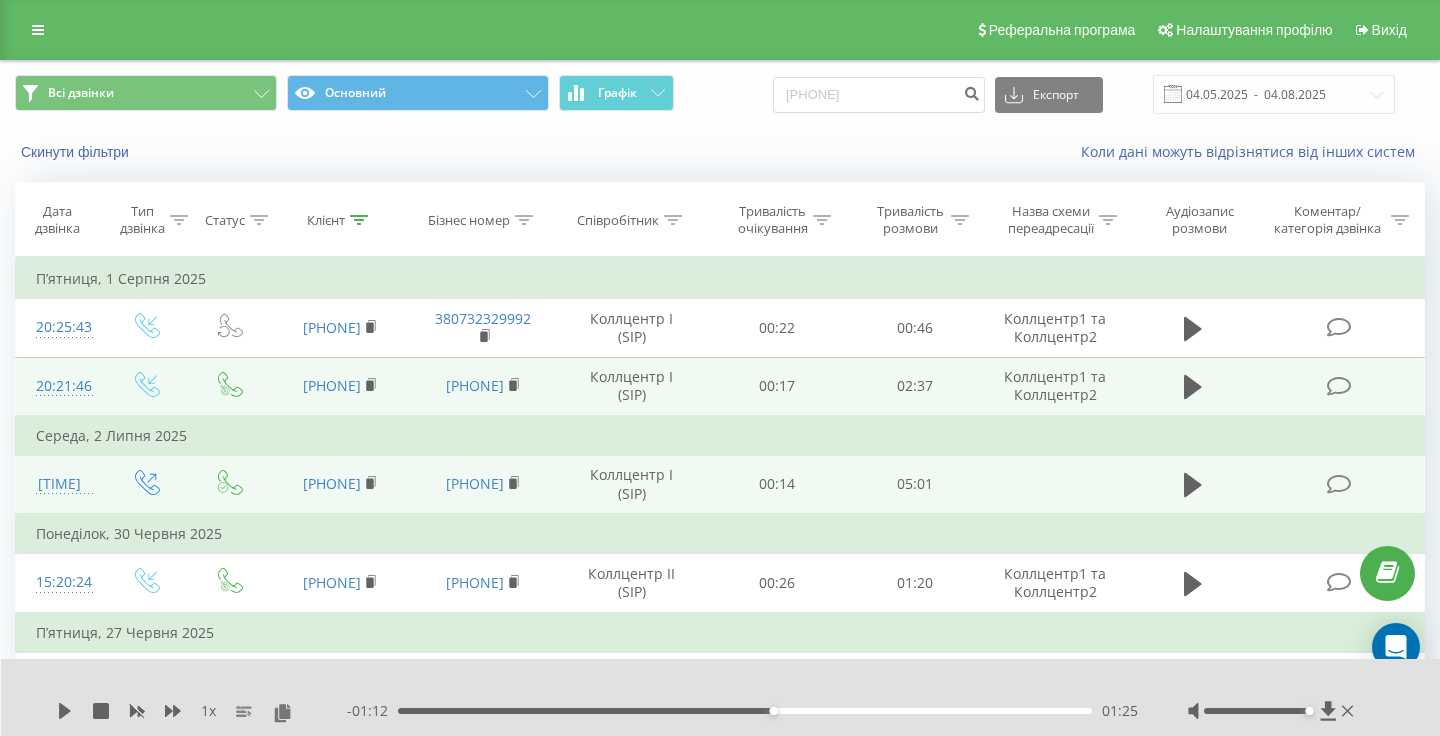 click on "01:25" at bounding box center [745, 711] 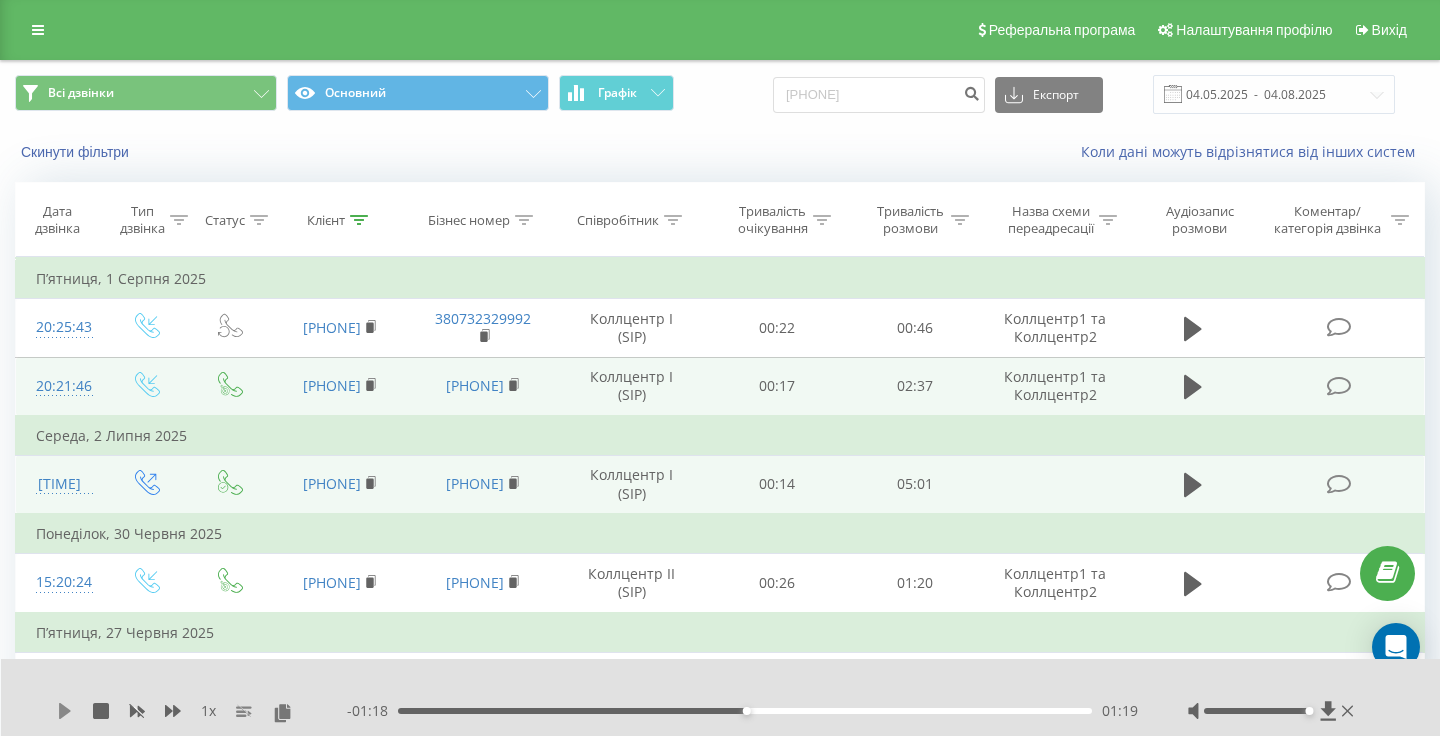 click 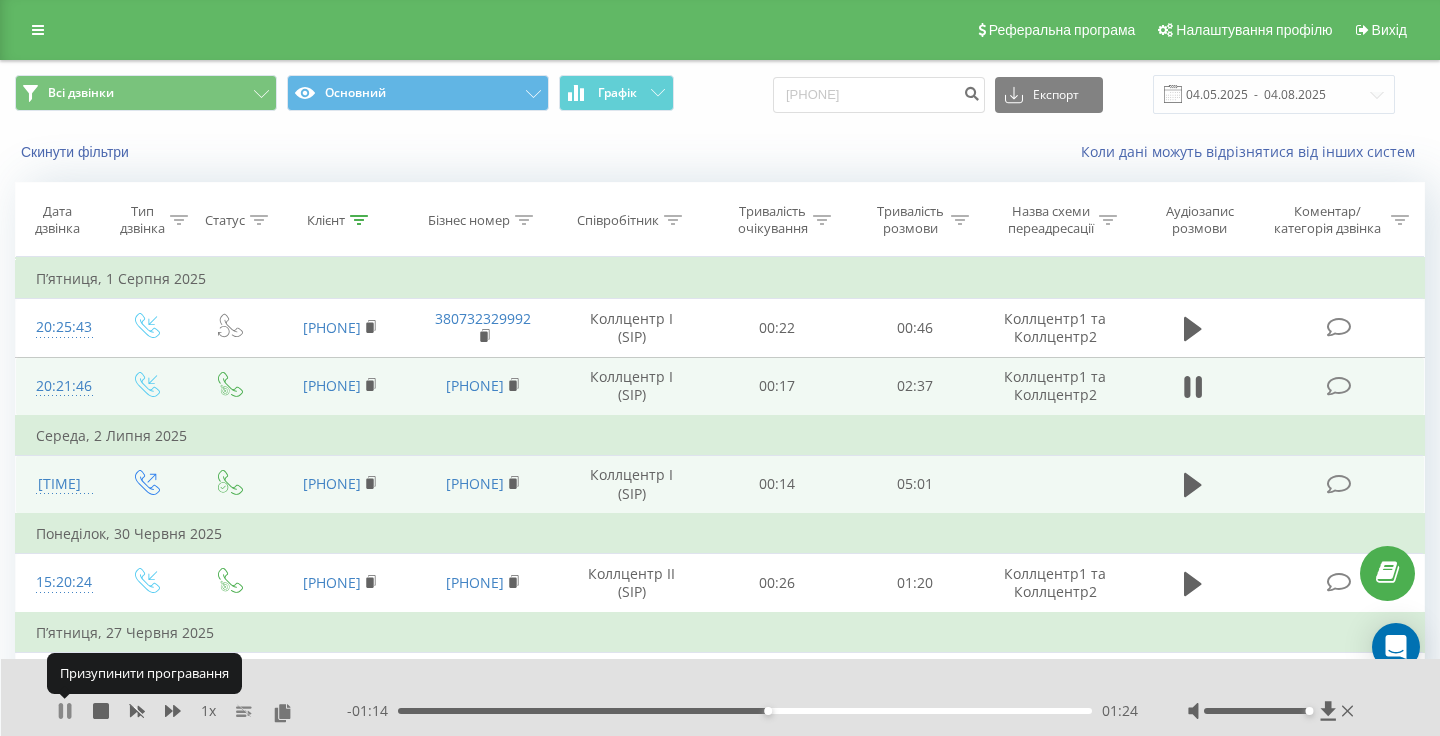click 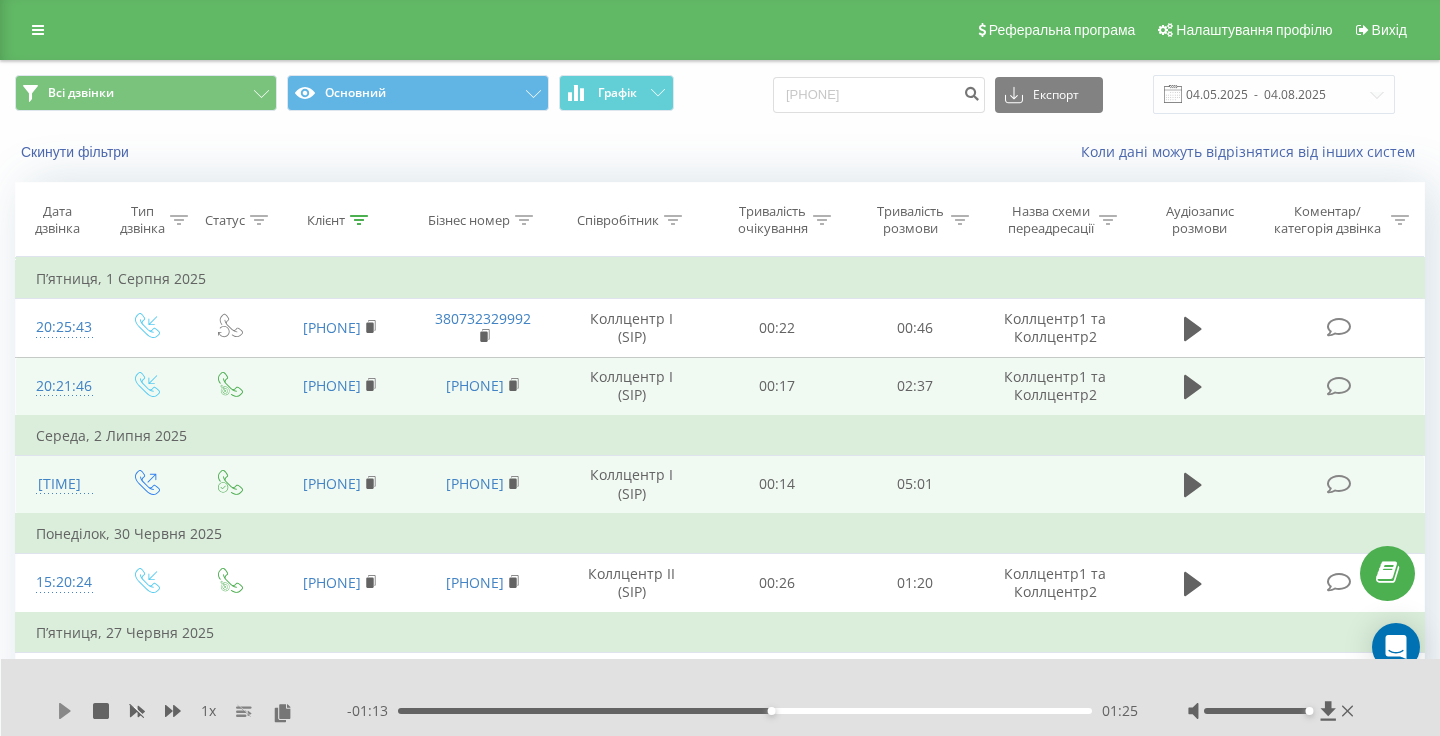 click 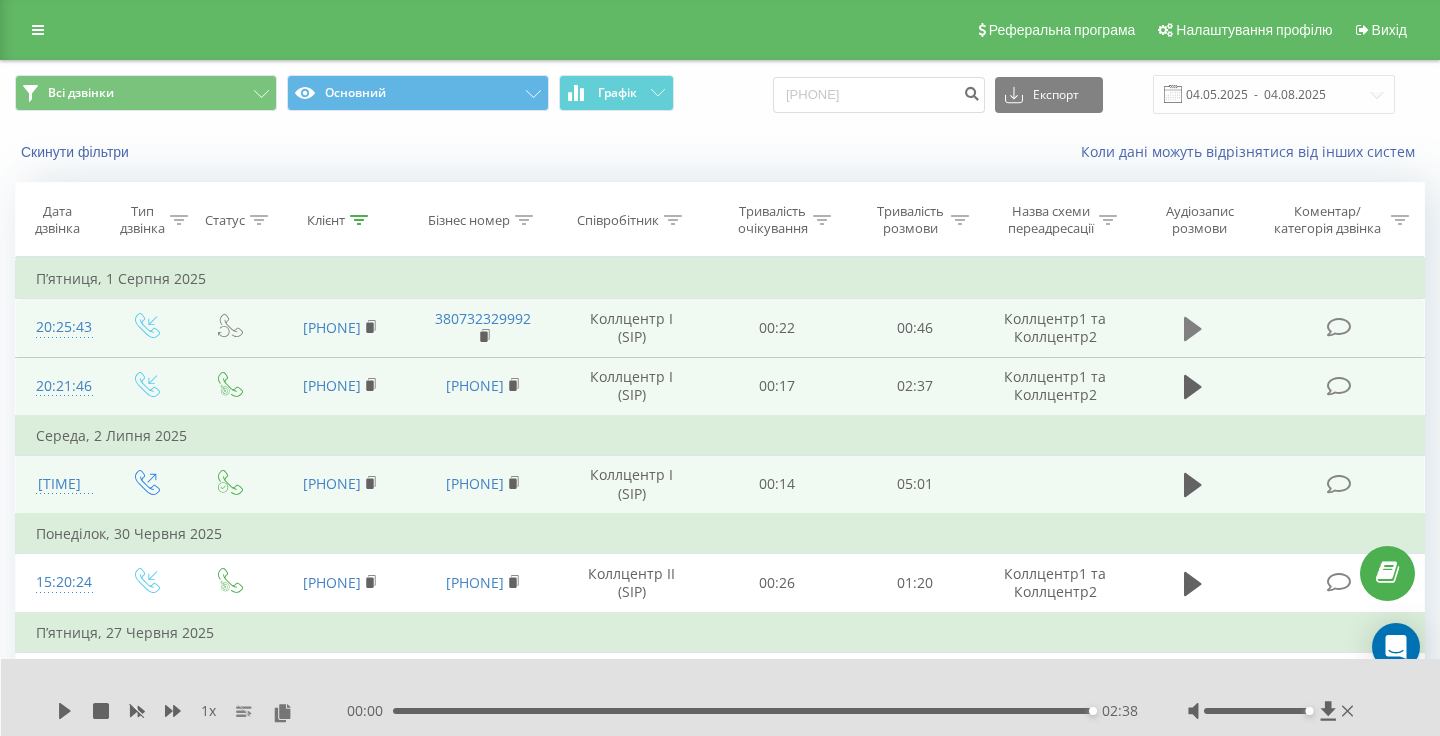 click at bounding box center (1193, 329) 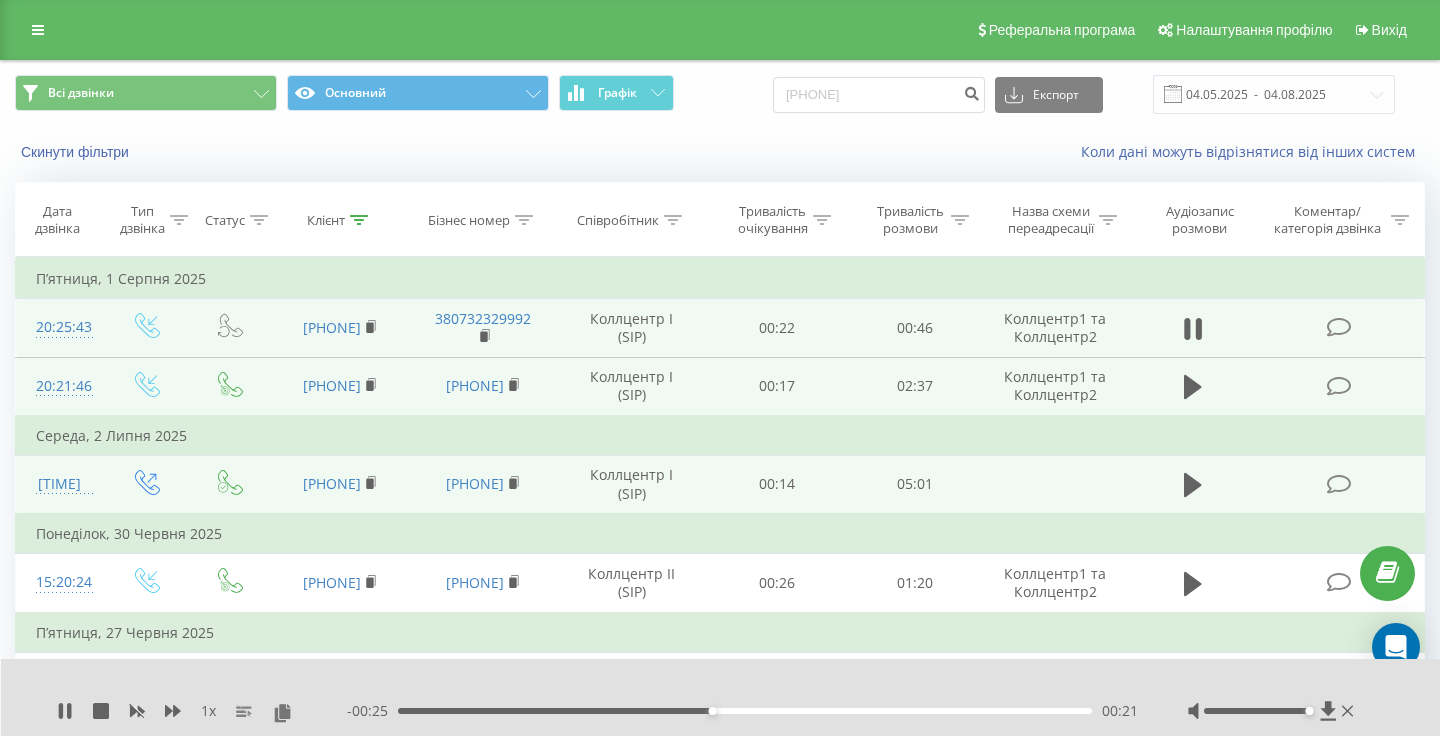 click on "1 x  - 00:25 00:21   00:21" at bounding box center (721, 697) 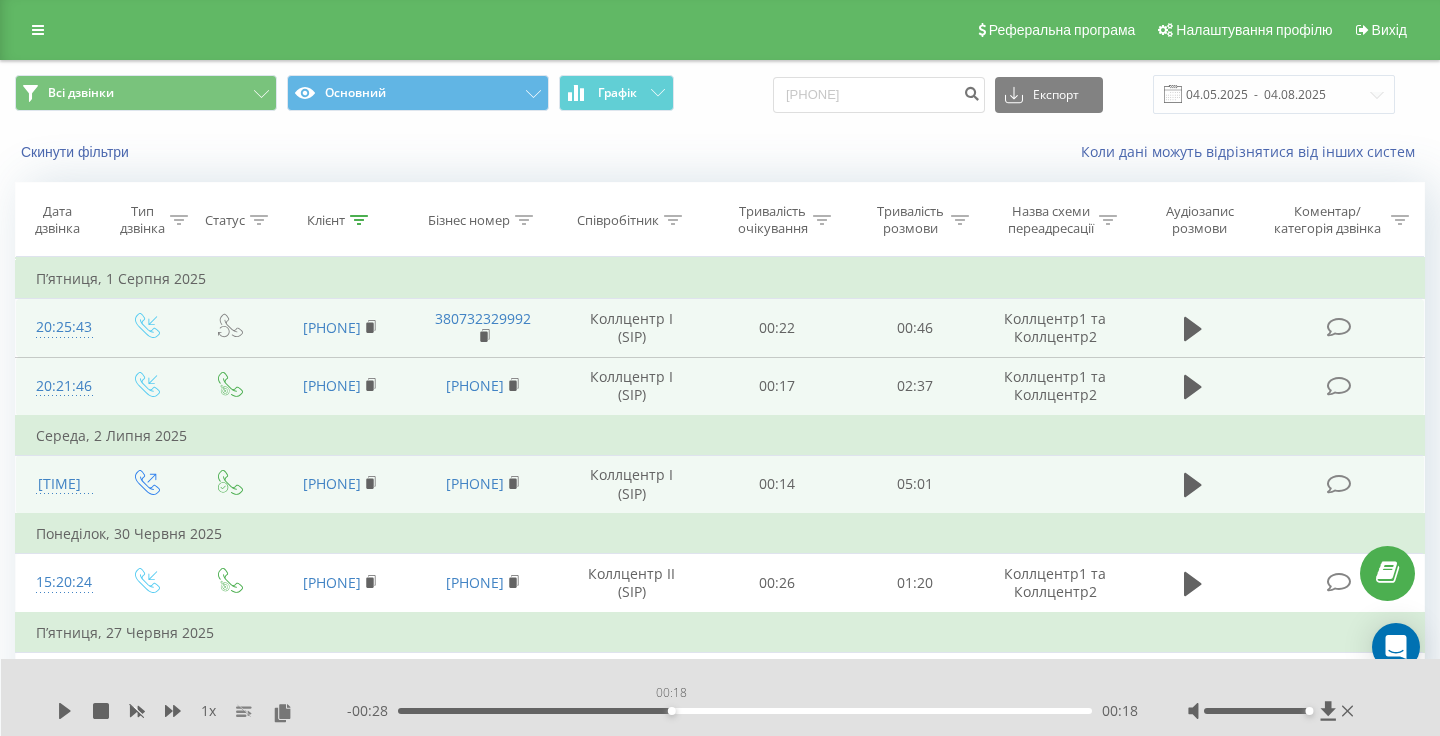 click on "00:18" at bounding box center (745, 711) 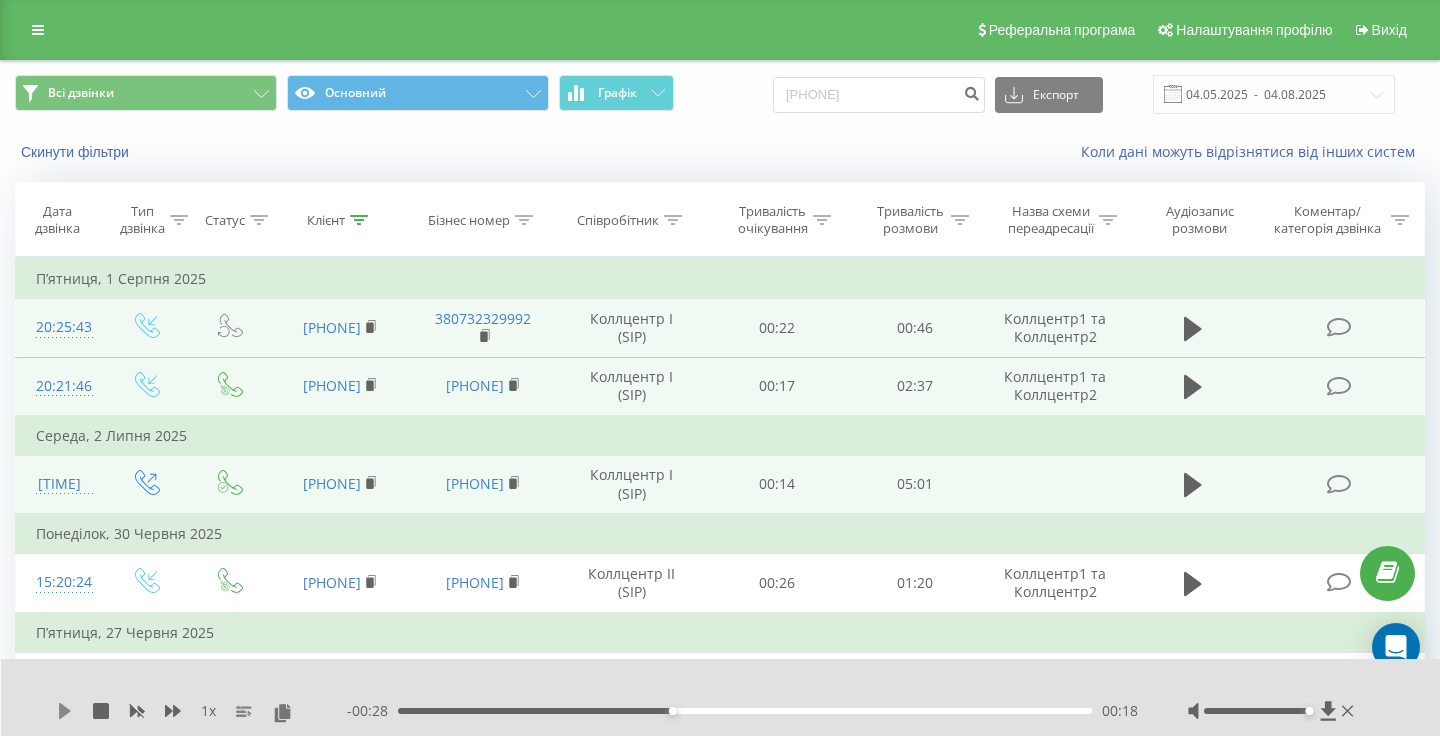 click 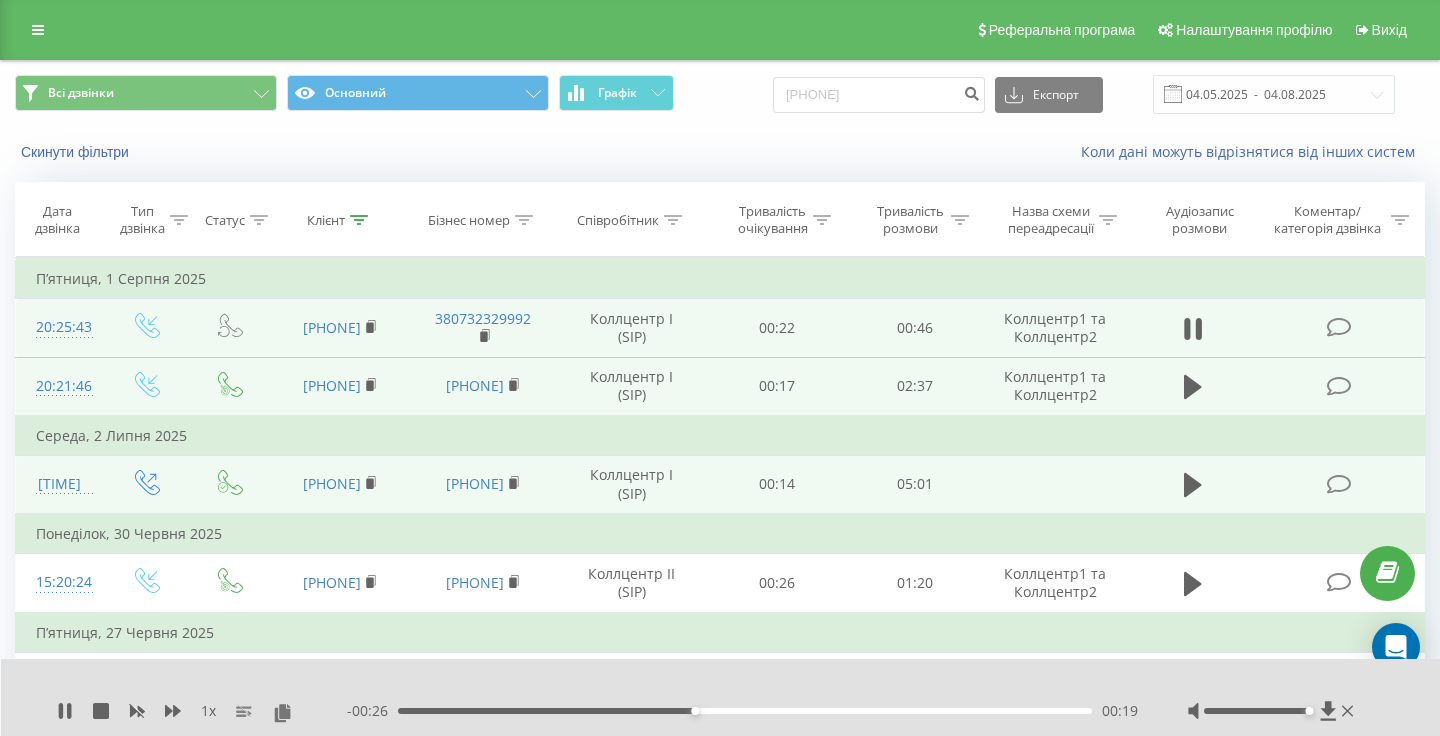 click on "00:19" at bounding box center (745, 711) 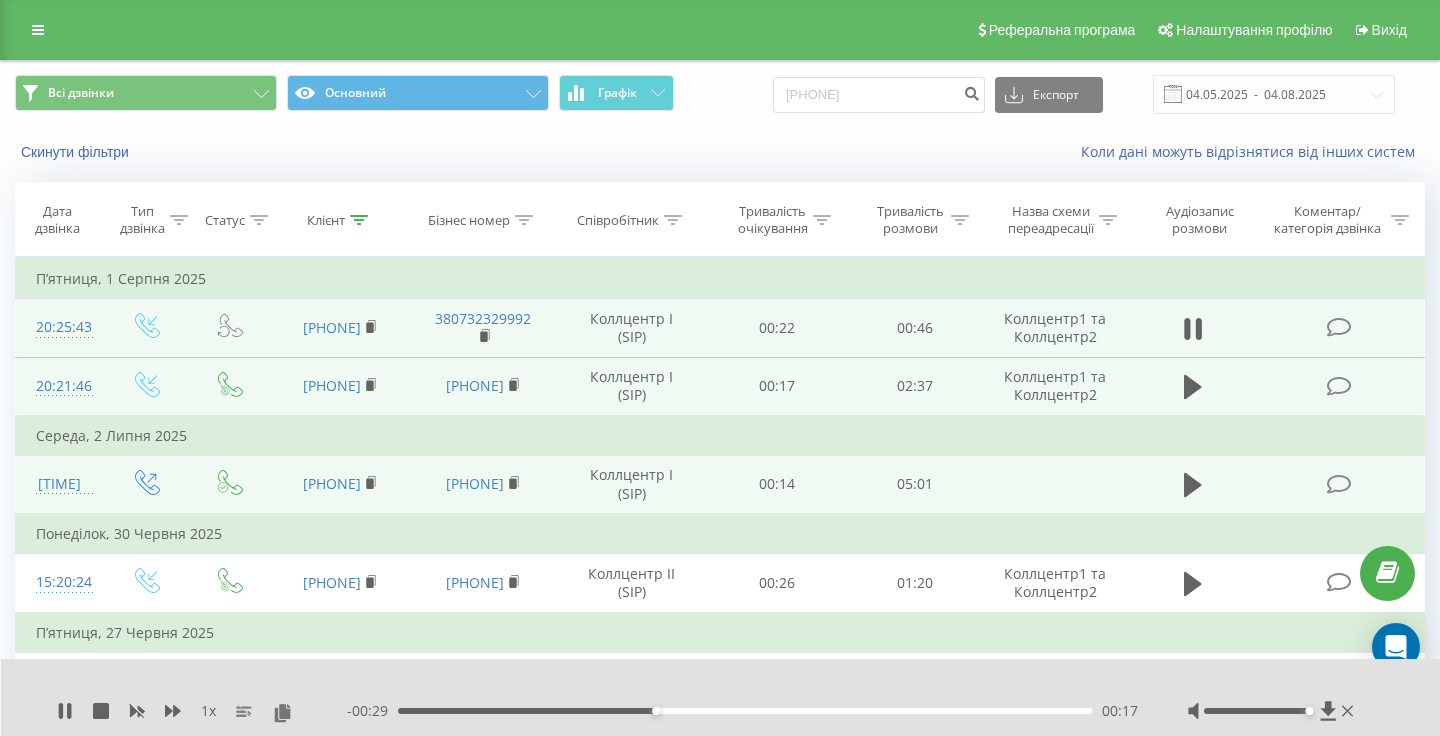 drag, startPoint x: 612, startPoint y: 711, endPoint x: 602, endPoint y: 712, distance: 10.049875 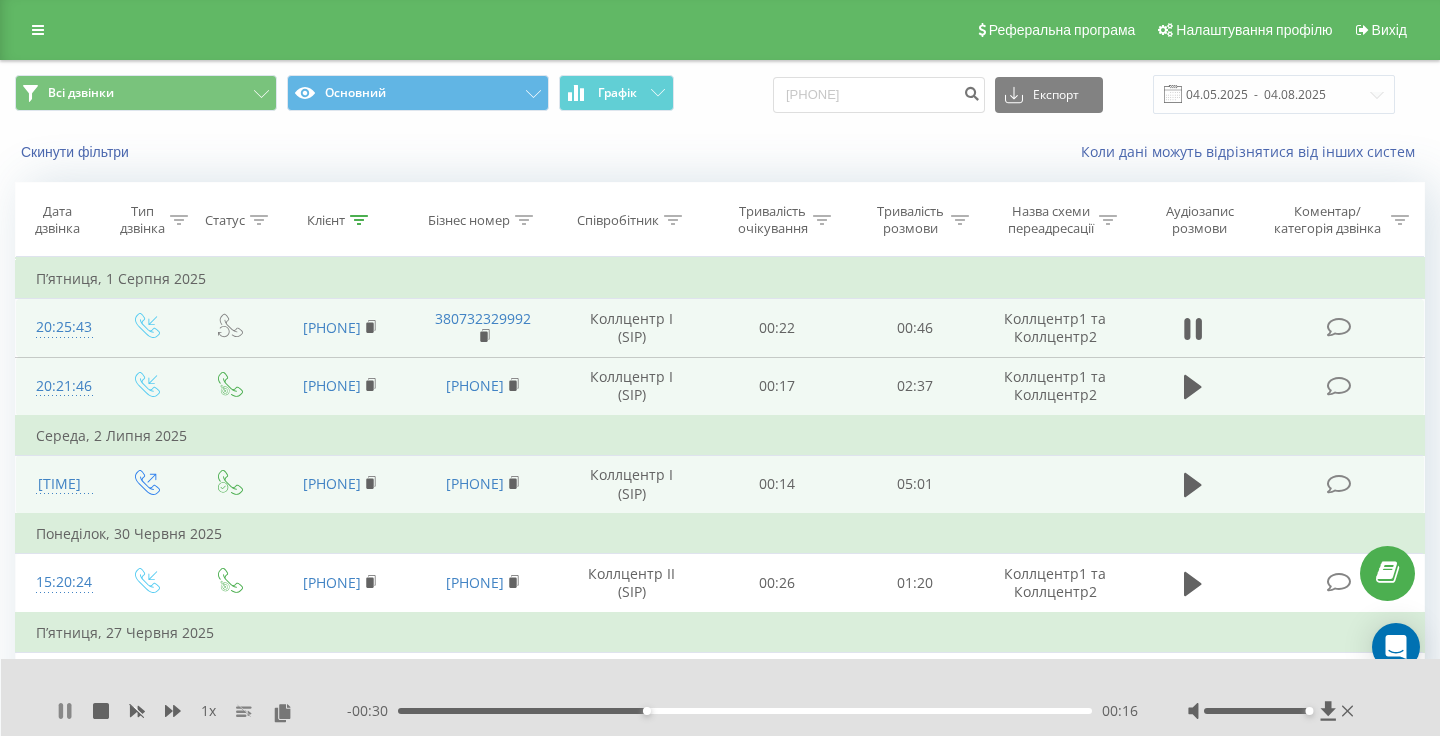 click 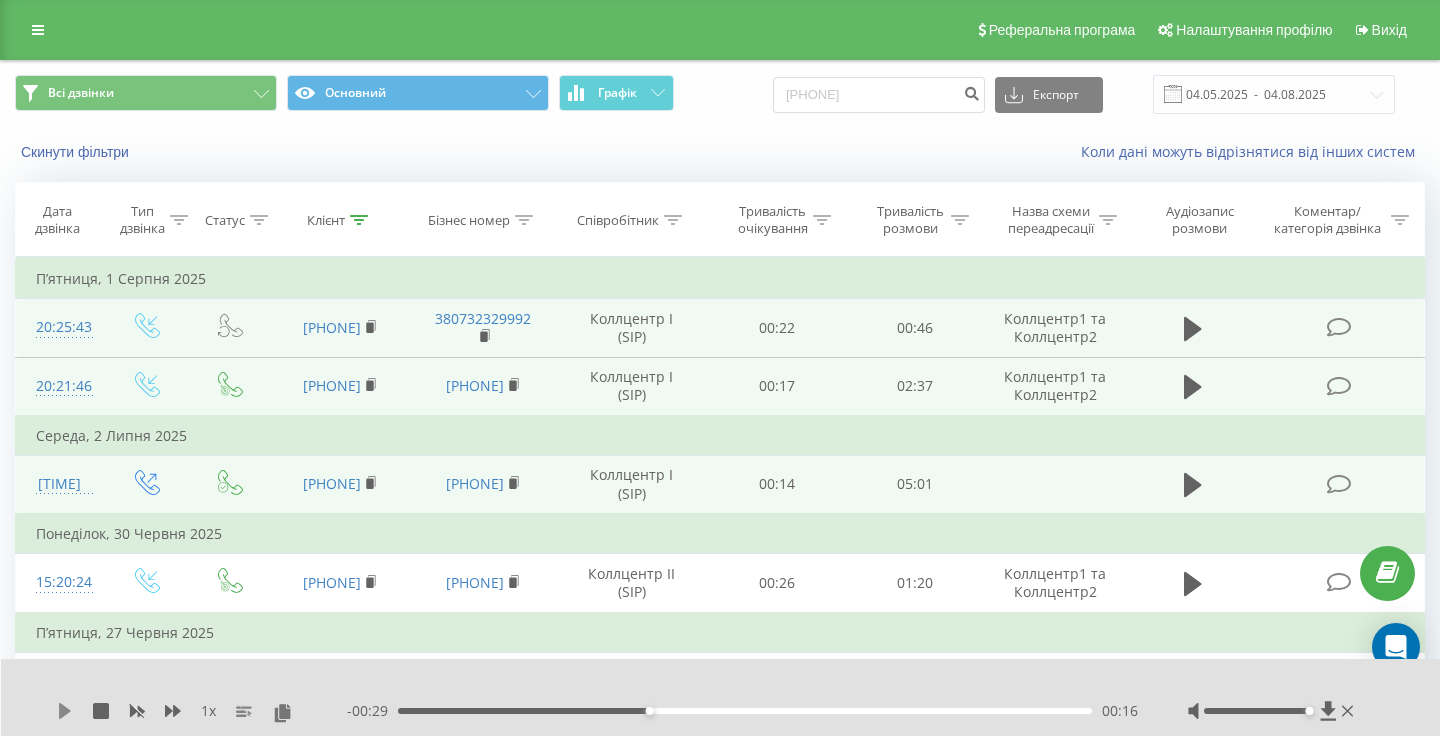 click 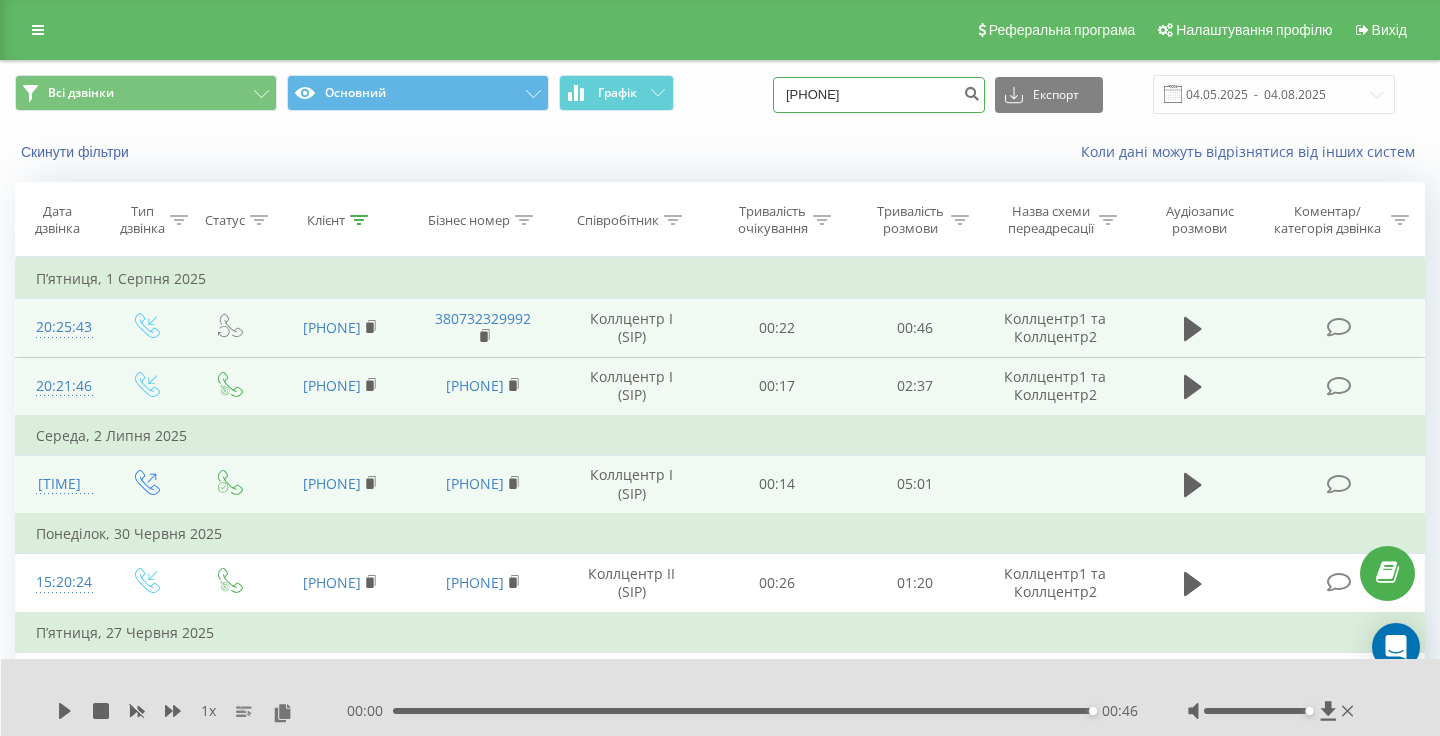 drag, startPoint x: 916, startPoint y: 91, endPoint x: 837, endPoint y: 86, distance: 79.15807 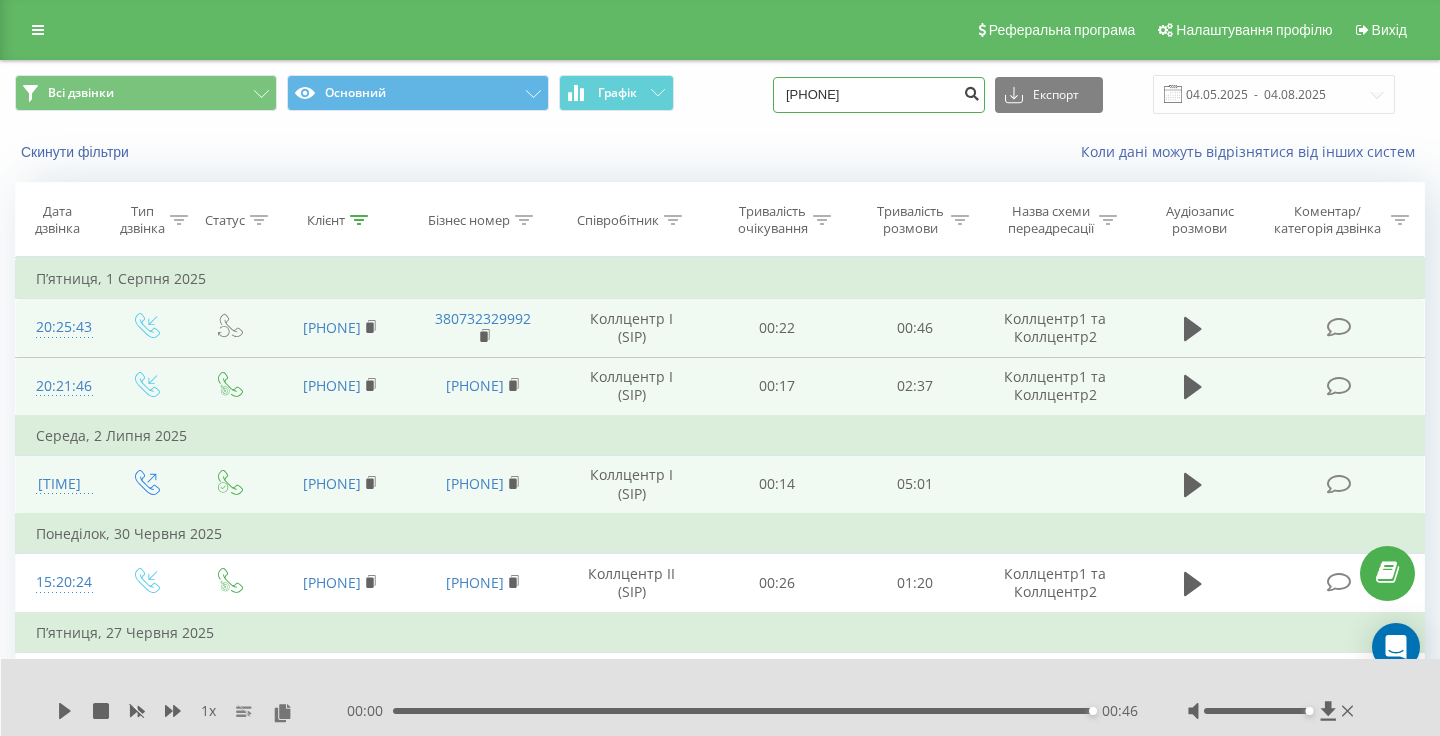 type on "[PHONE]" 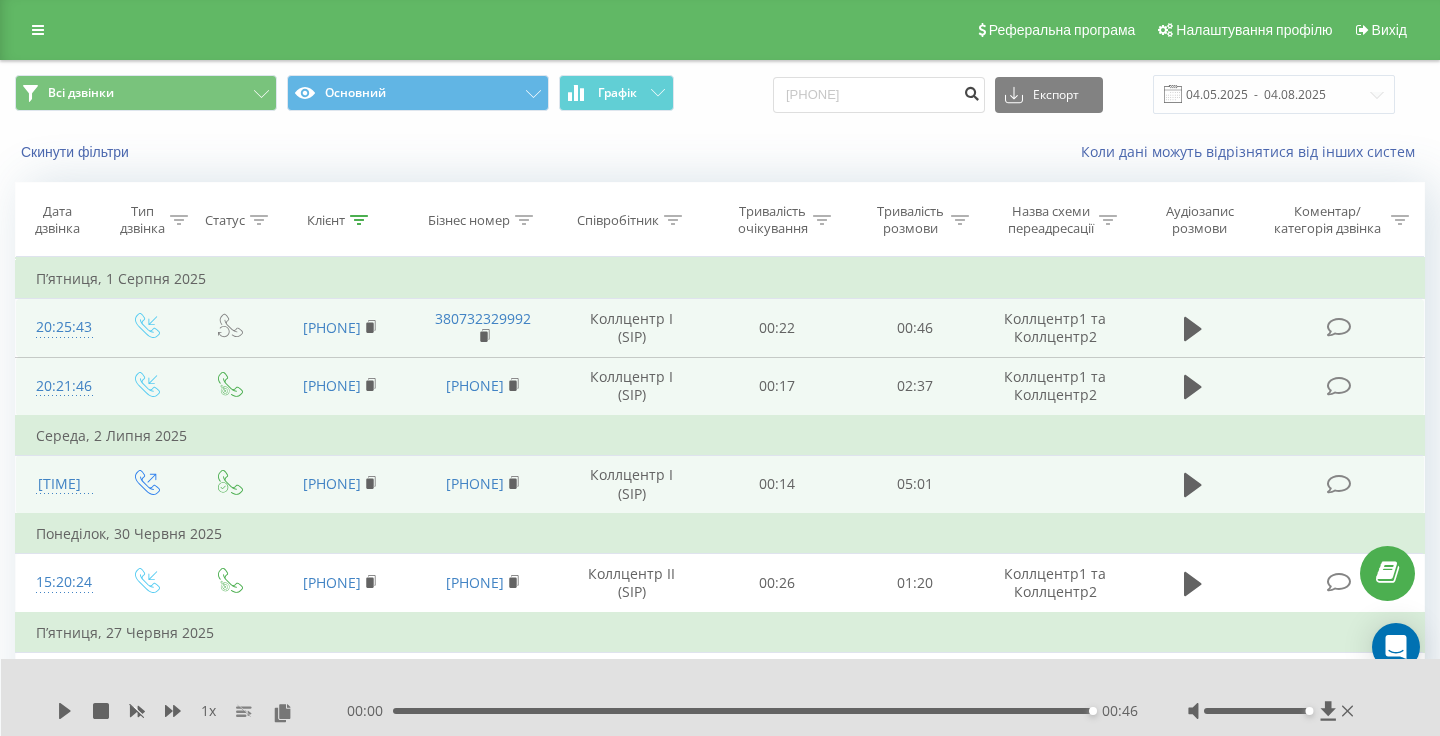 click at bounding box center [971, 91] 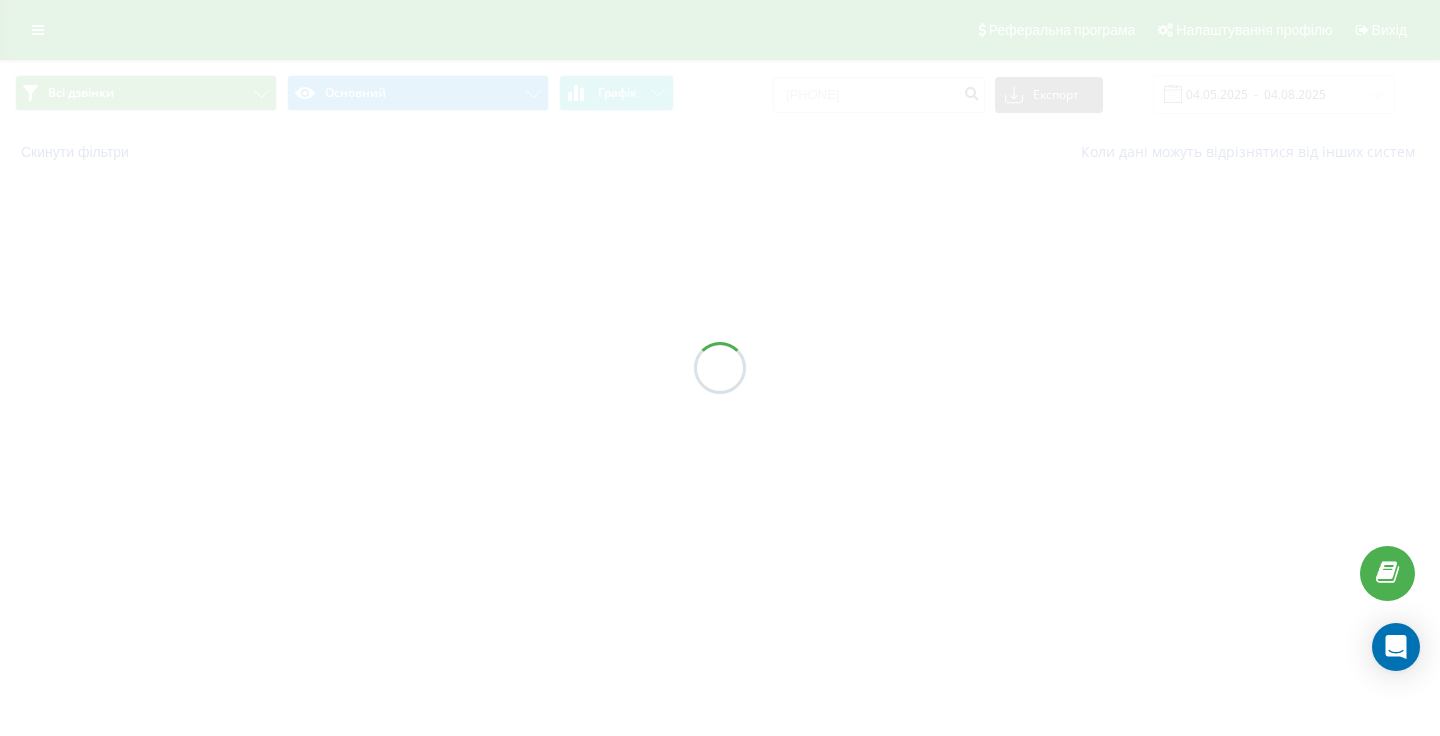 scroll, scrollTop: 0, scrollLeft: 0, axis: both 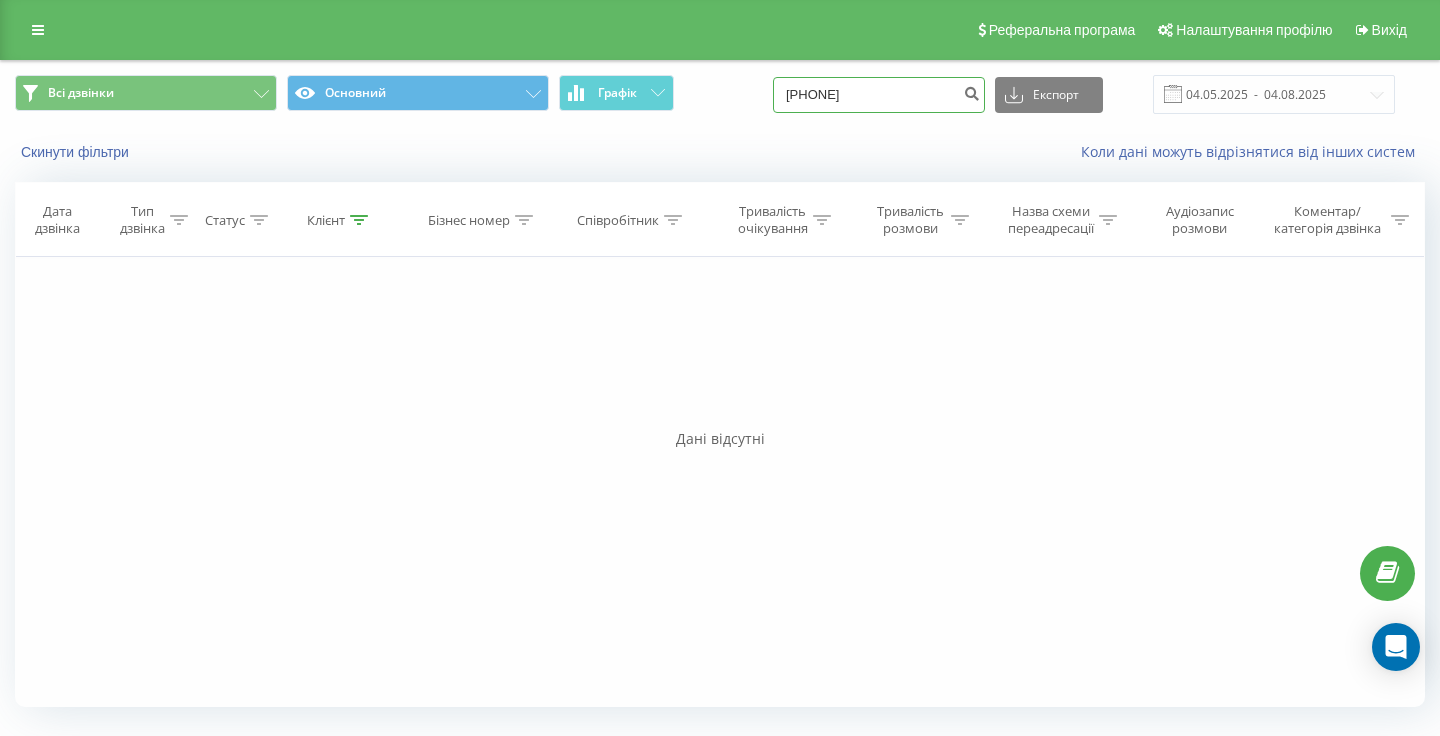 click on "0679532337" at bounding box center [879, 95] 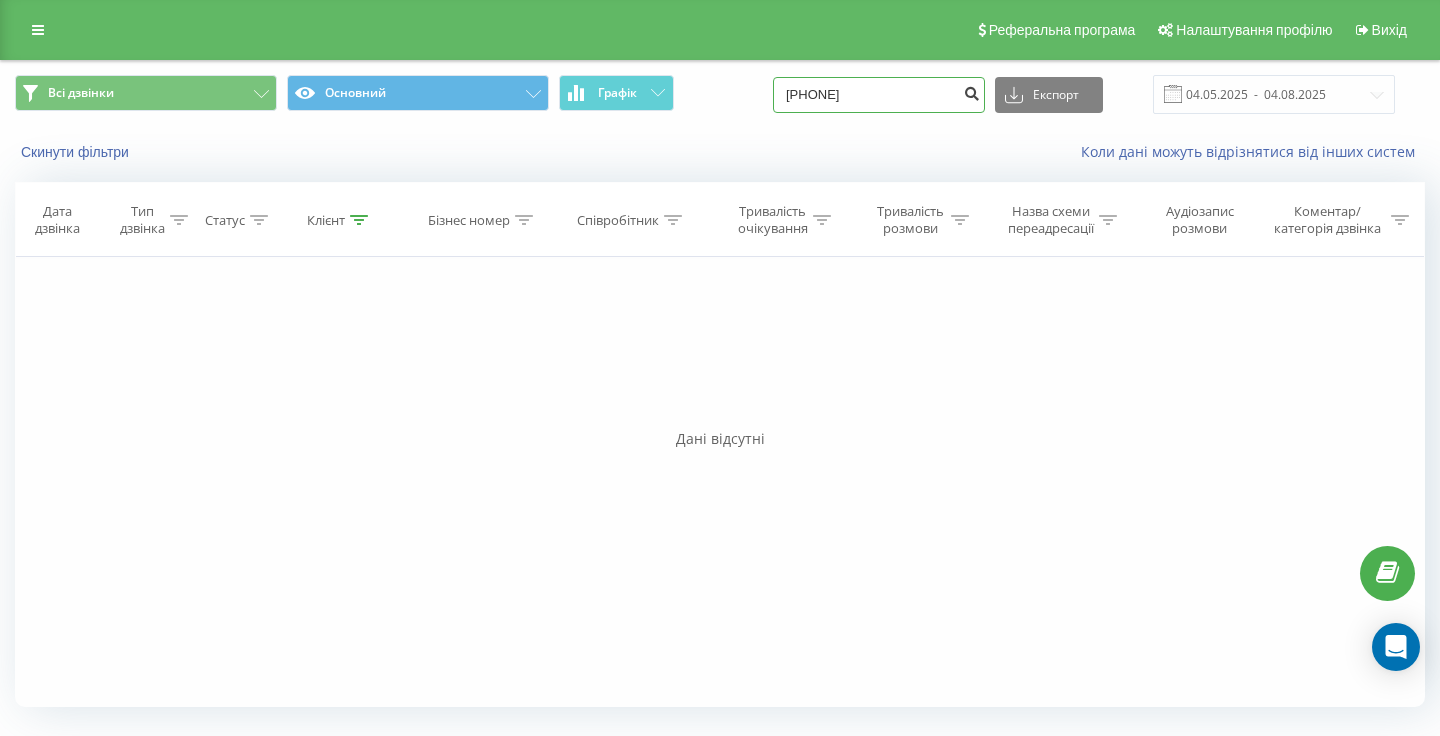 type on "+380679532337" 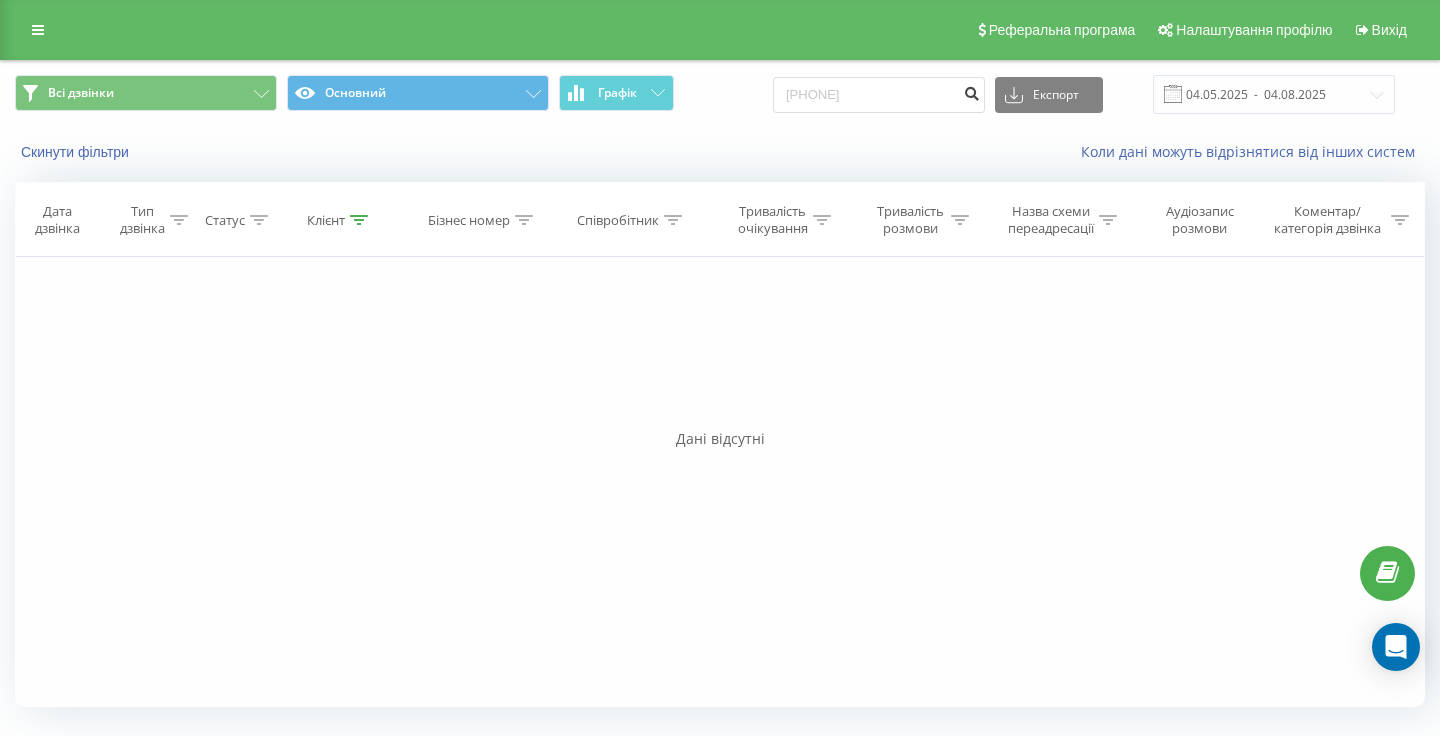 click at bounding box center [971, 91] 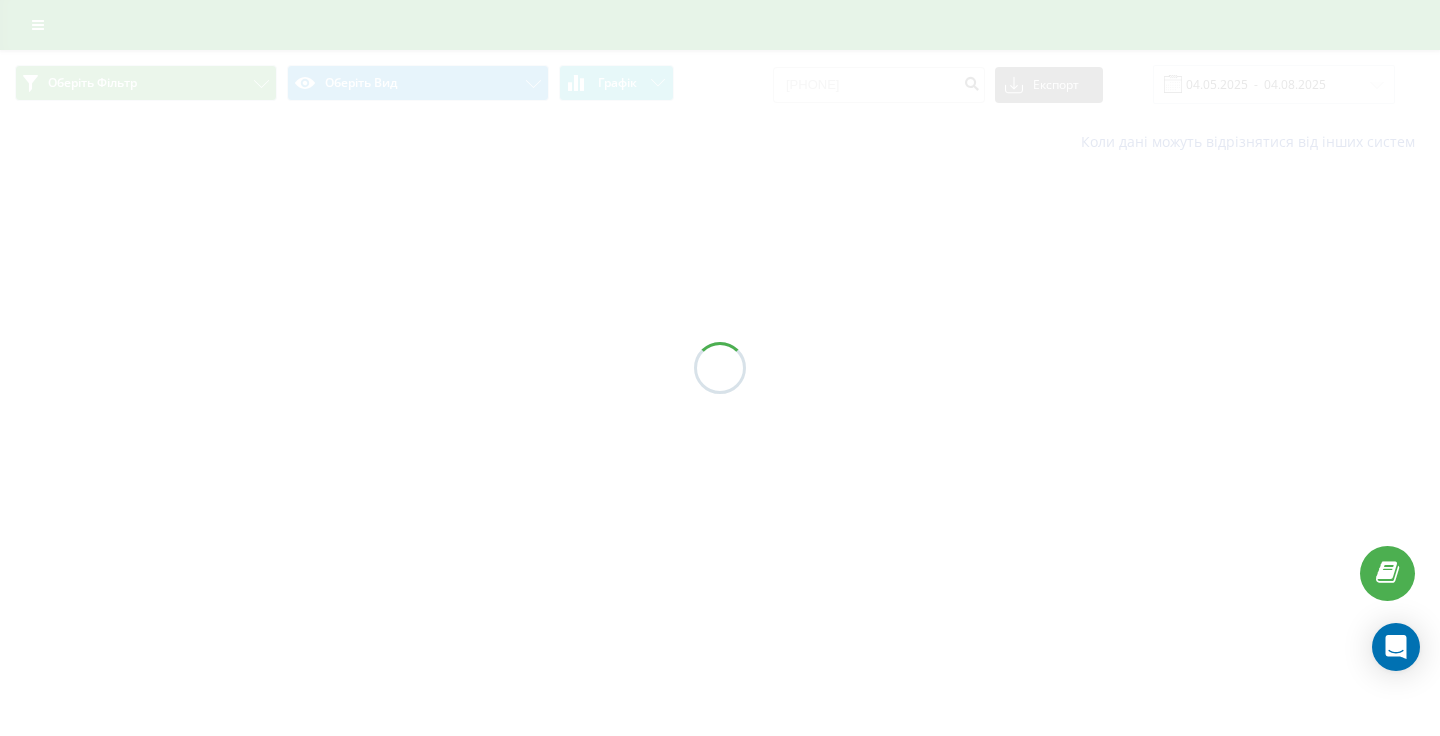 scroll, scrollTop: 0, scrollLeft: 0, axis: both 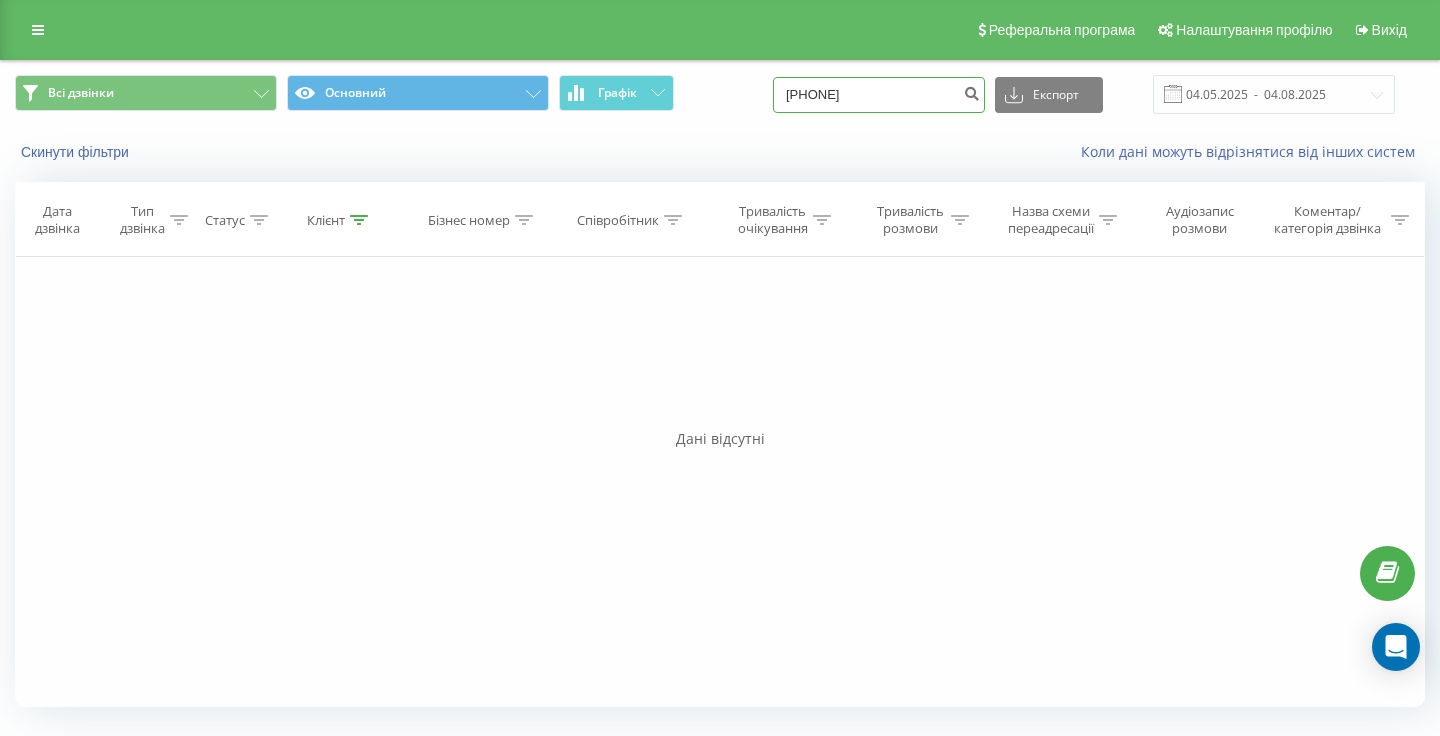 drag, startPoint x: 858, startPoint y: 95, endPoint x: 860, endPoint y: 111, distance: 16.124516 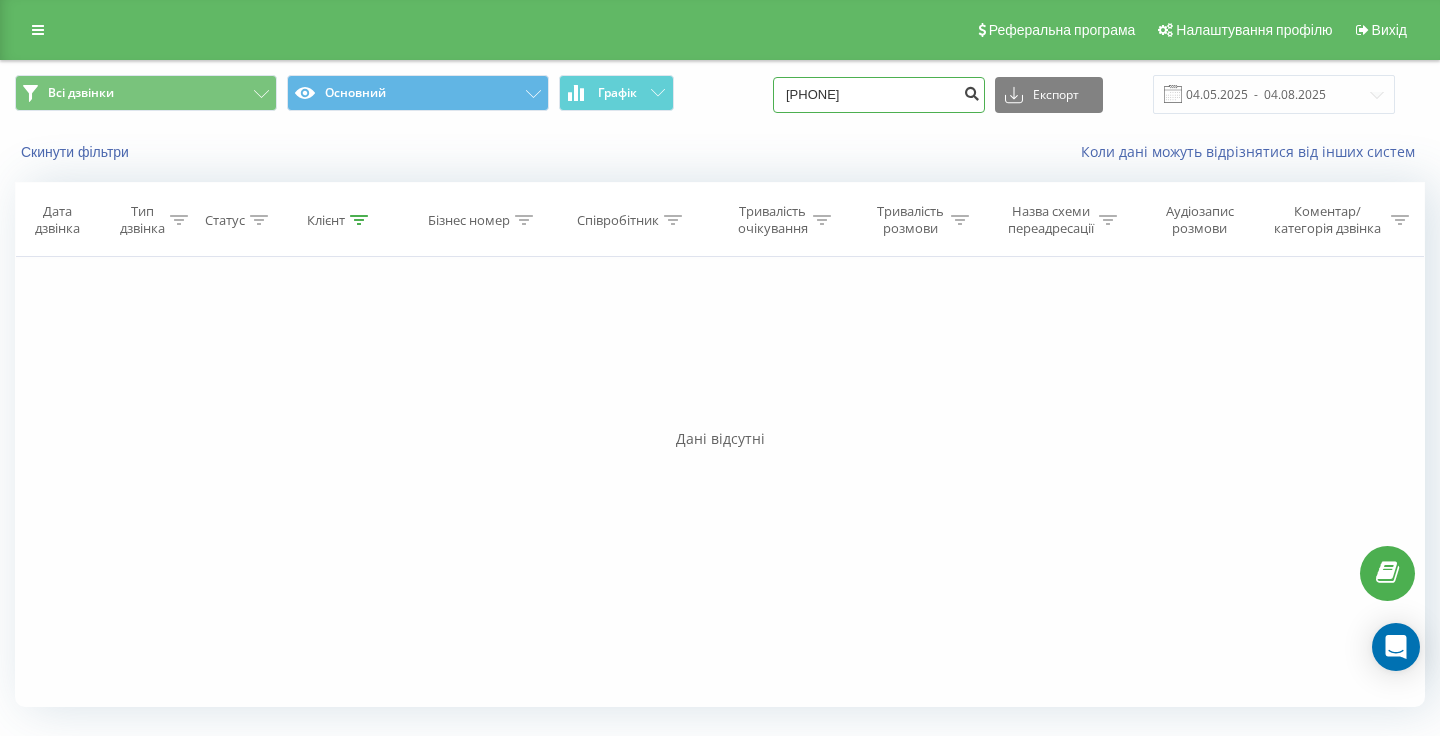 type on "0679532337" 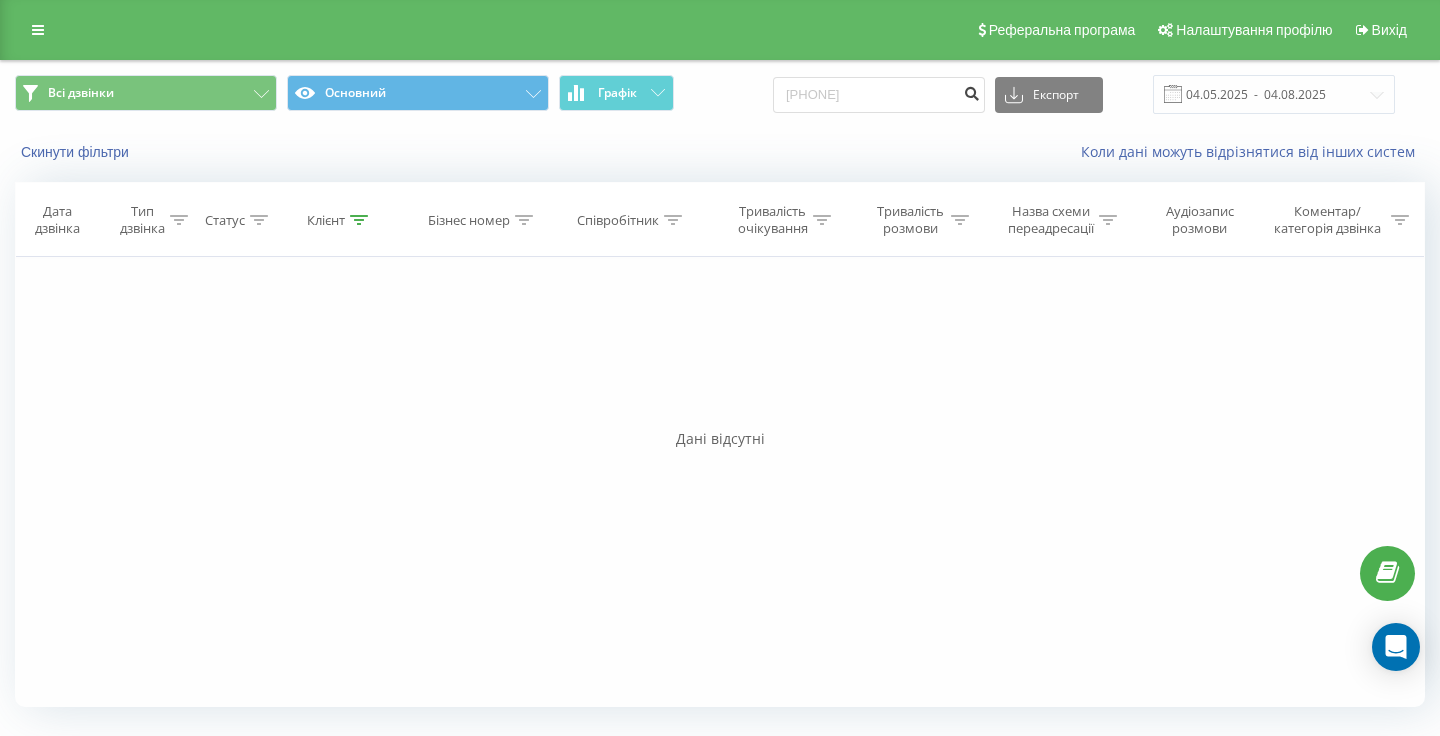 click at bounding box center (971, 91) 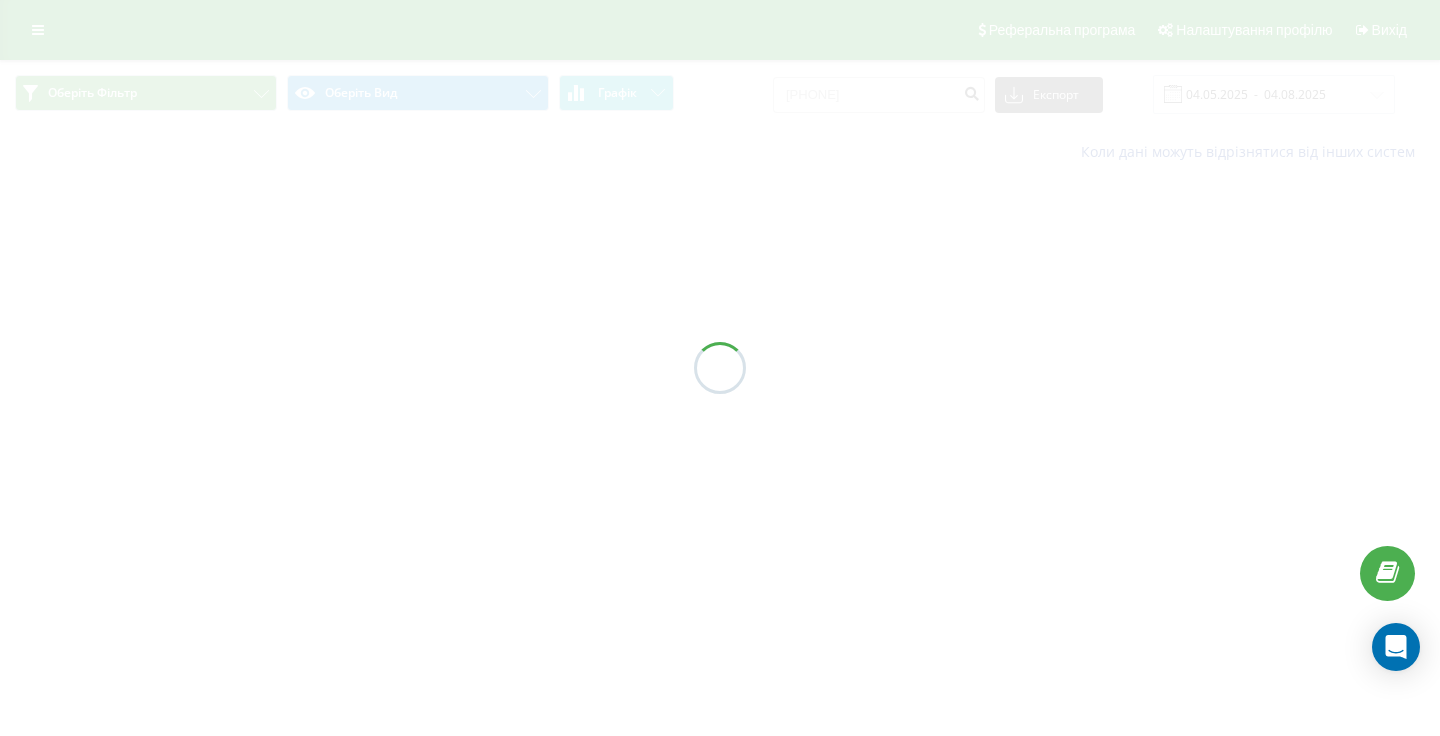 scroll, scrollTop: 0, scrollLeft: 0, axis: both 